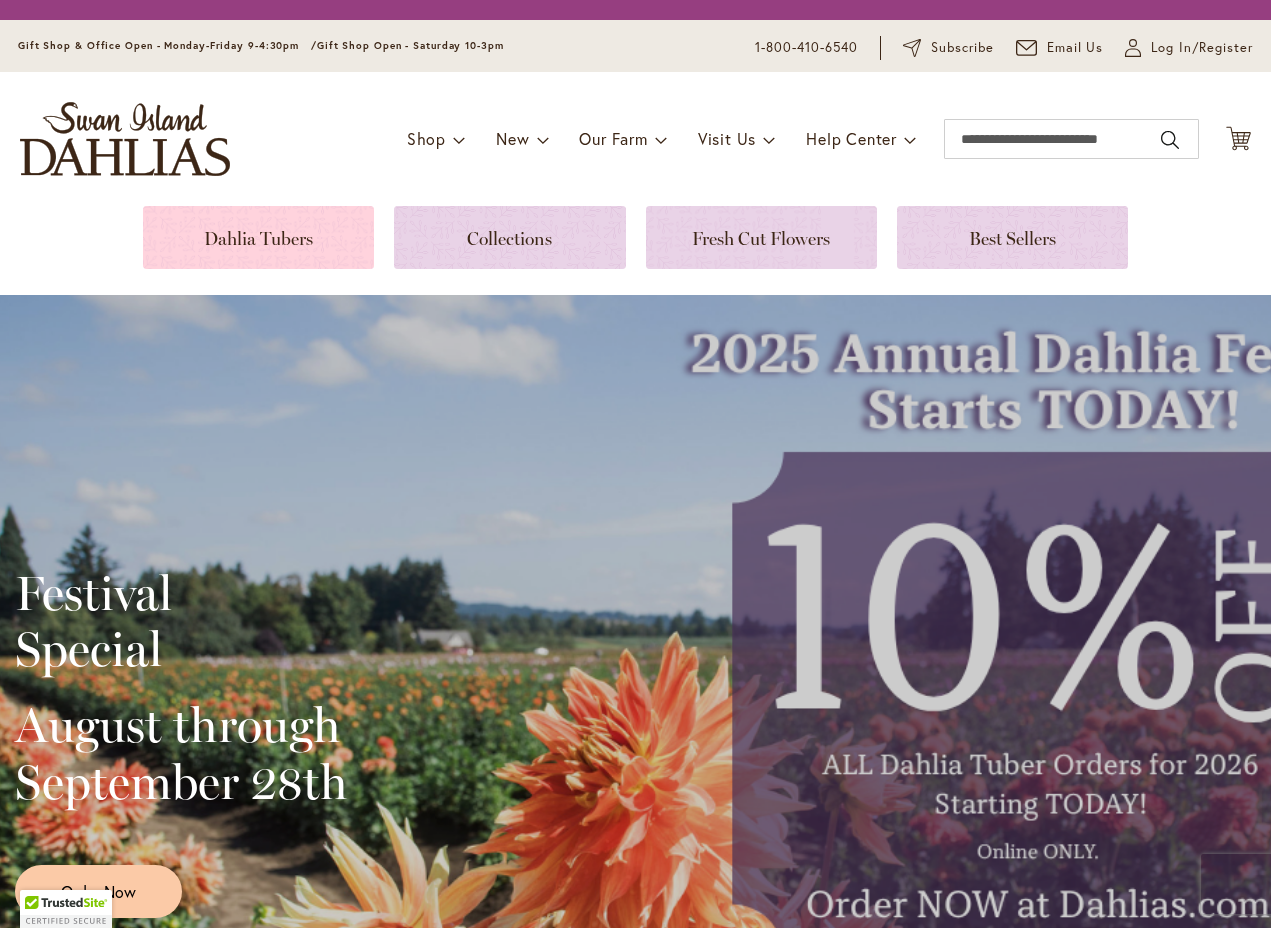 scroll, scrollTop: 0, scrollLeft: 0, axis: both 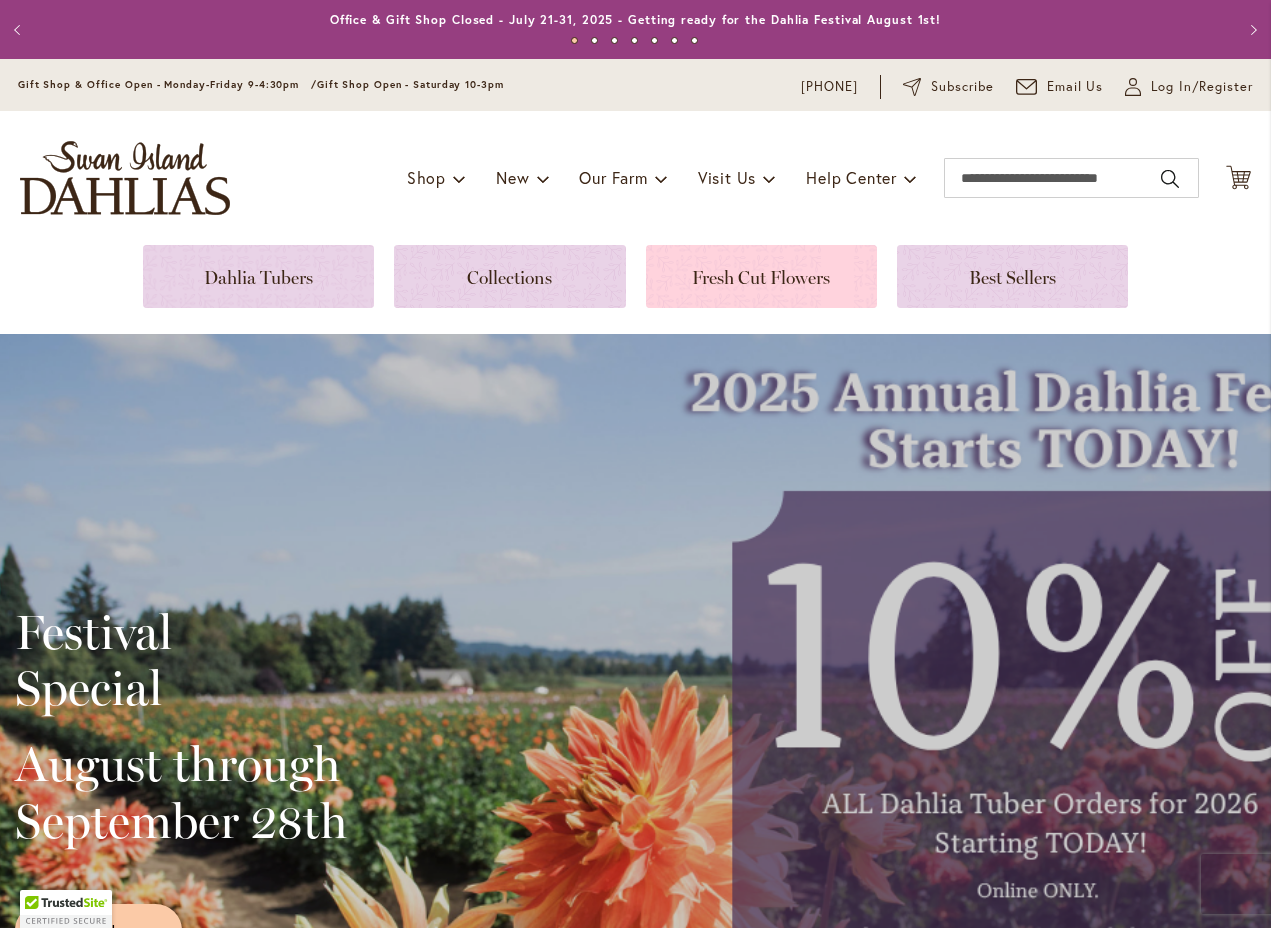 click at bounding box center (761, 276) 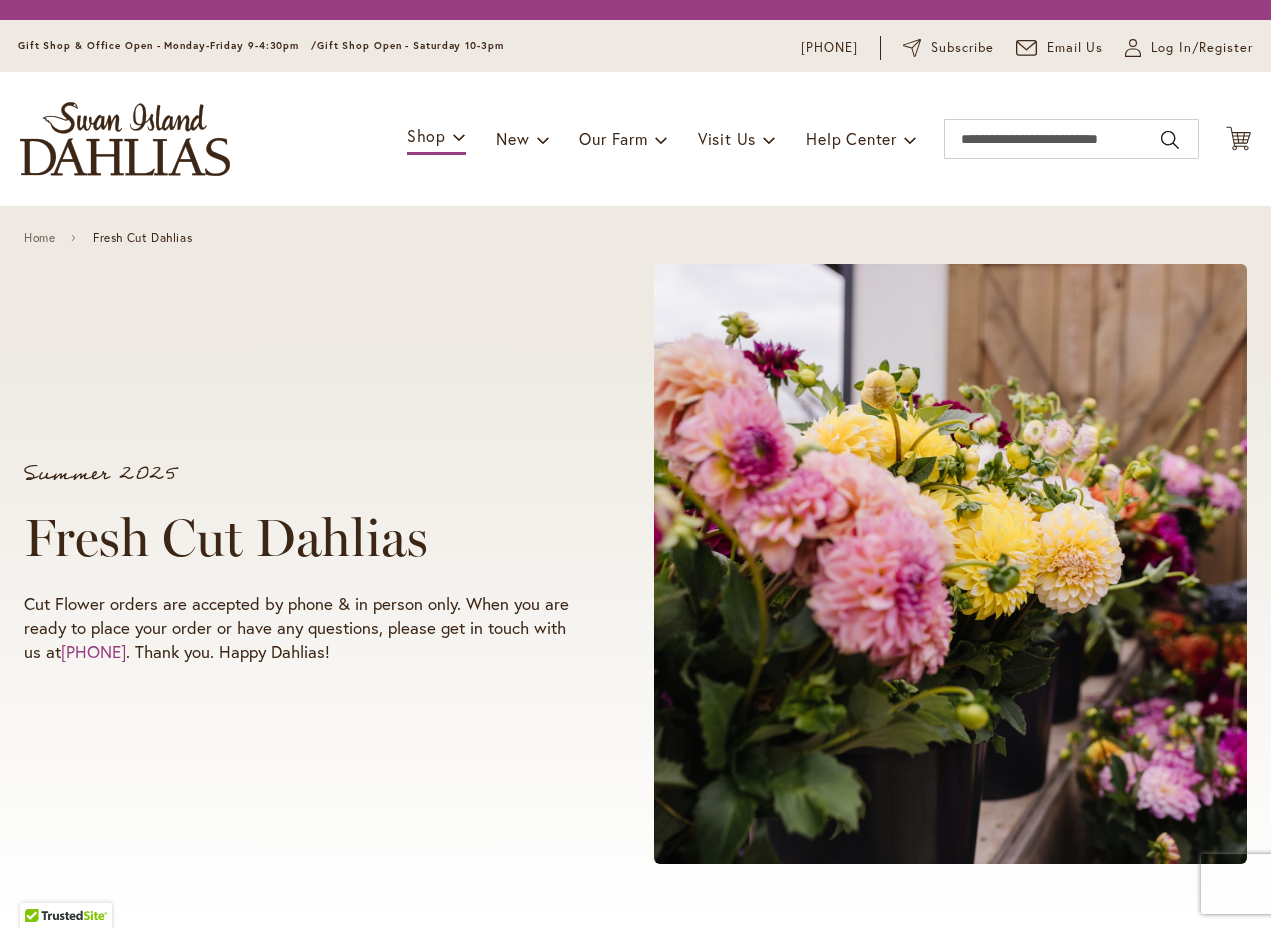 scroll, scrollTop: 0, scrollLeft: 0, axis: both 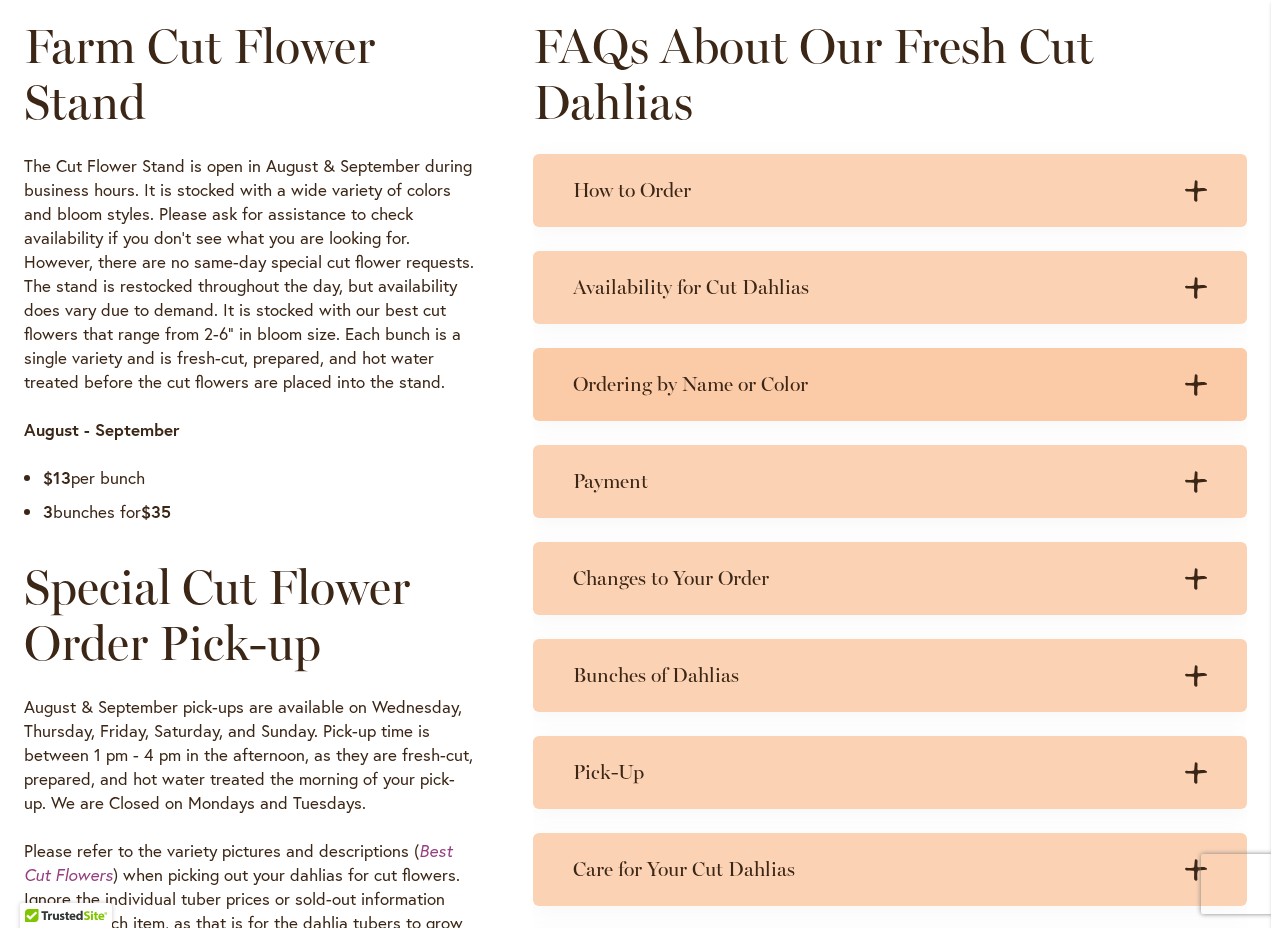 click on "Ordering by Name or Color" at bounding box center [870, 384] 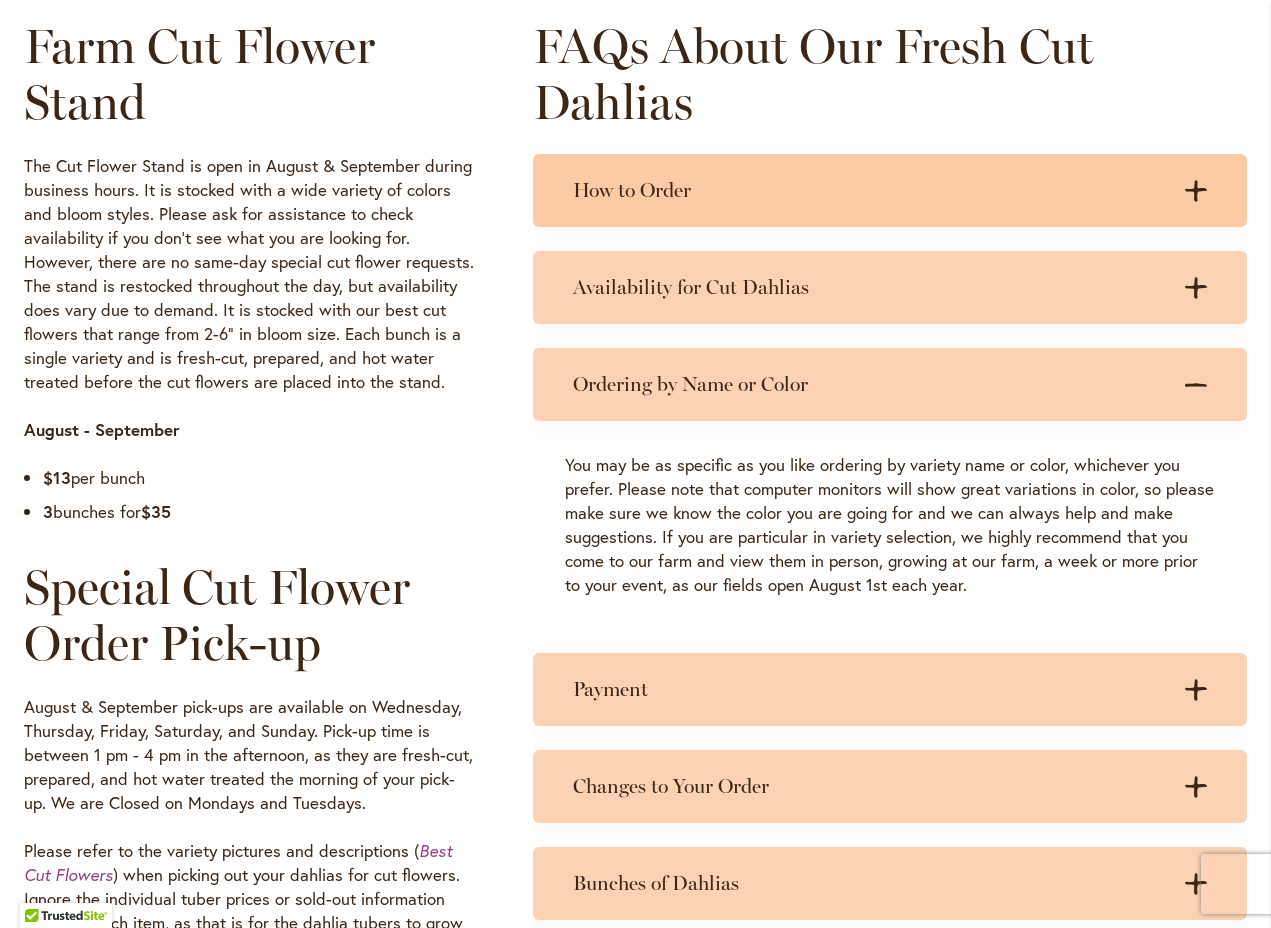 click on "How to Order" at bounding box center [870, 190] 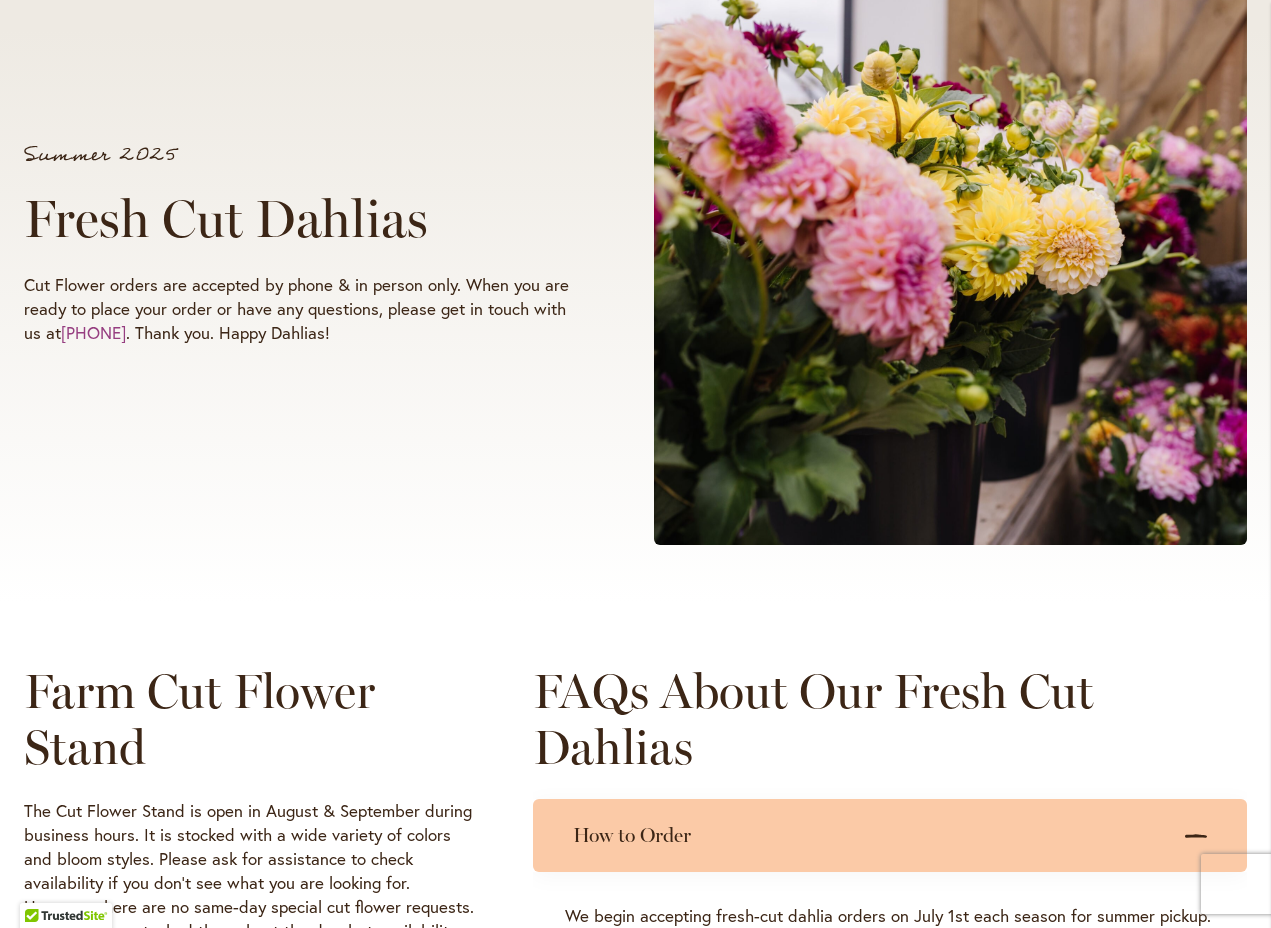 scroll, scrollTop: 353, scrollLeft: 0, axis: vertical 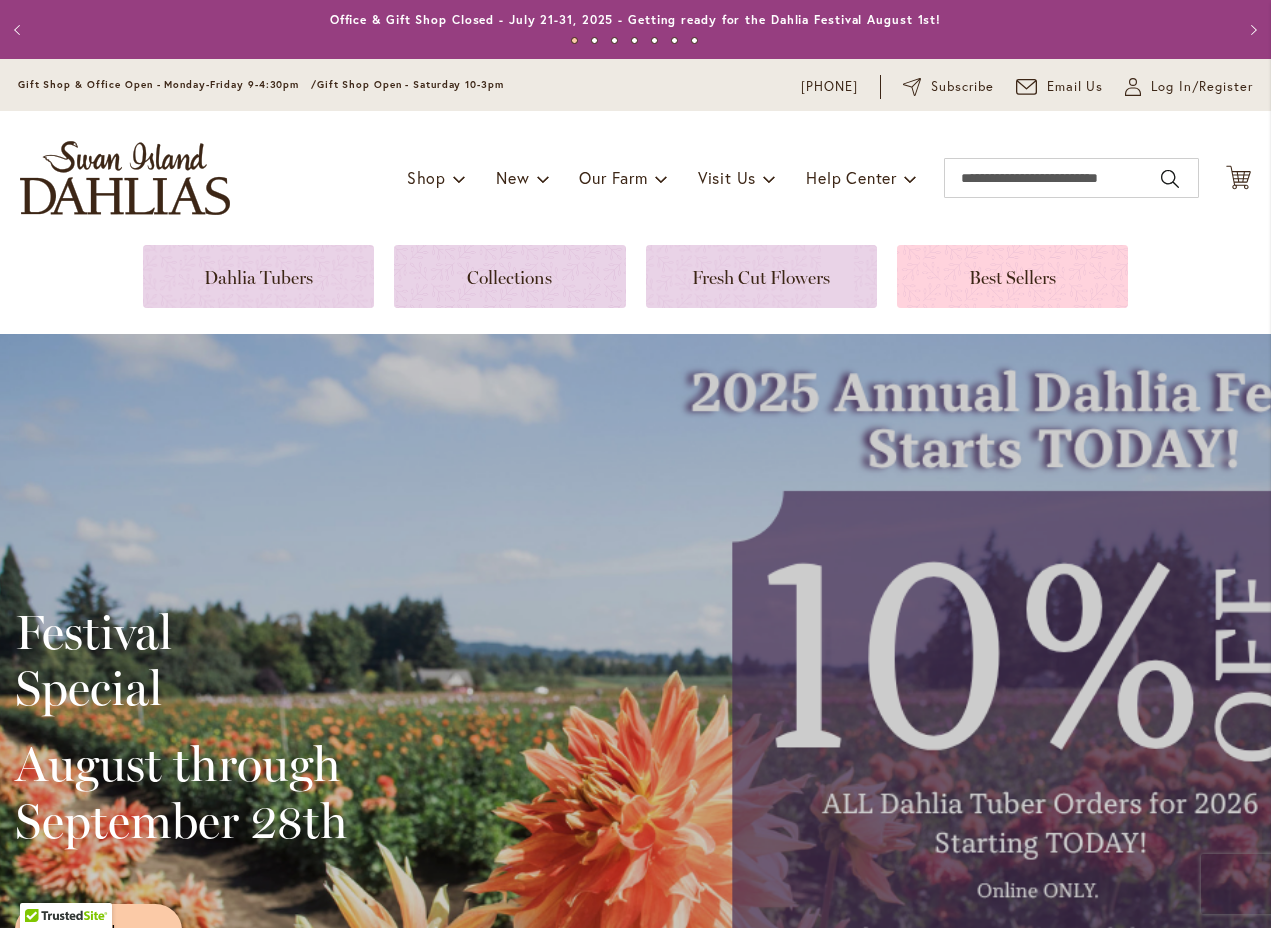 click at bounding box center [1012, 276] 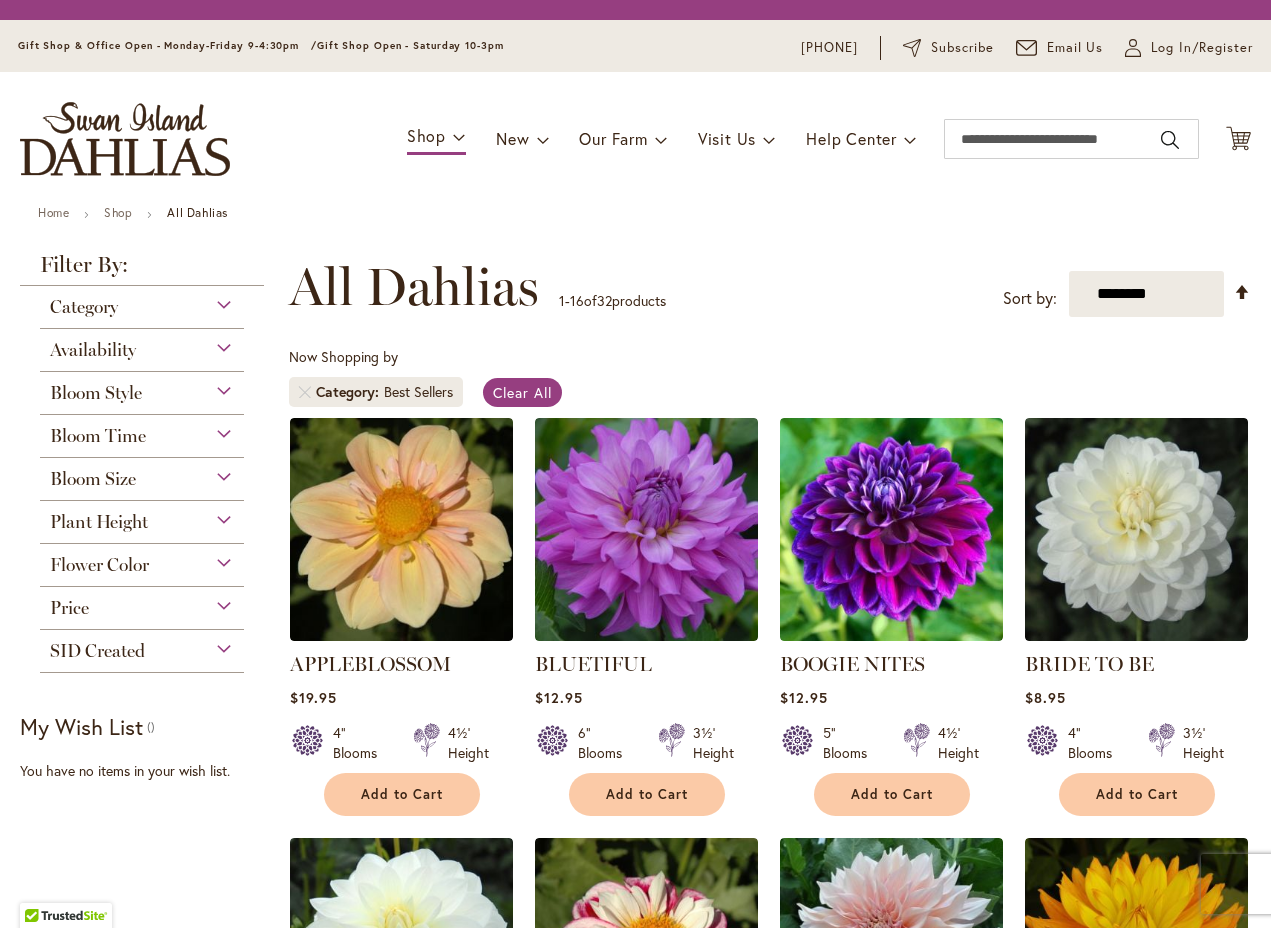 scroll, scrollTop: 0, scrollLeft: 0, axis: both 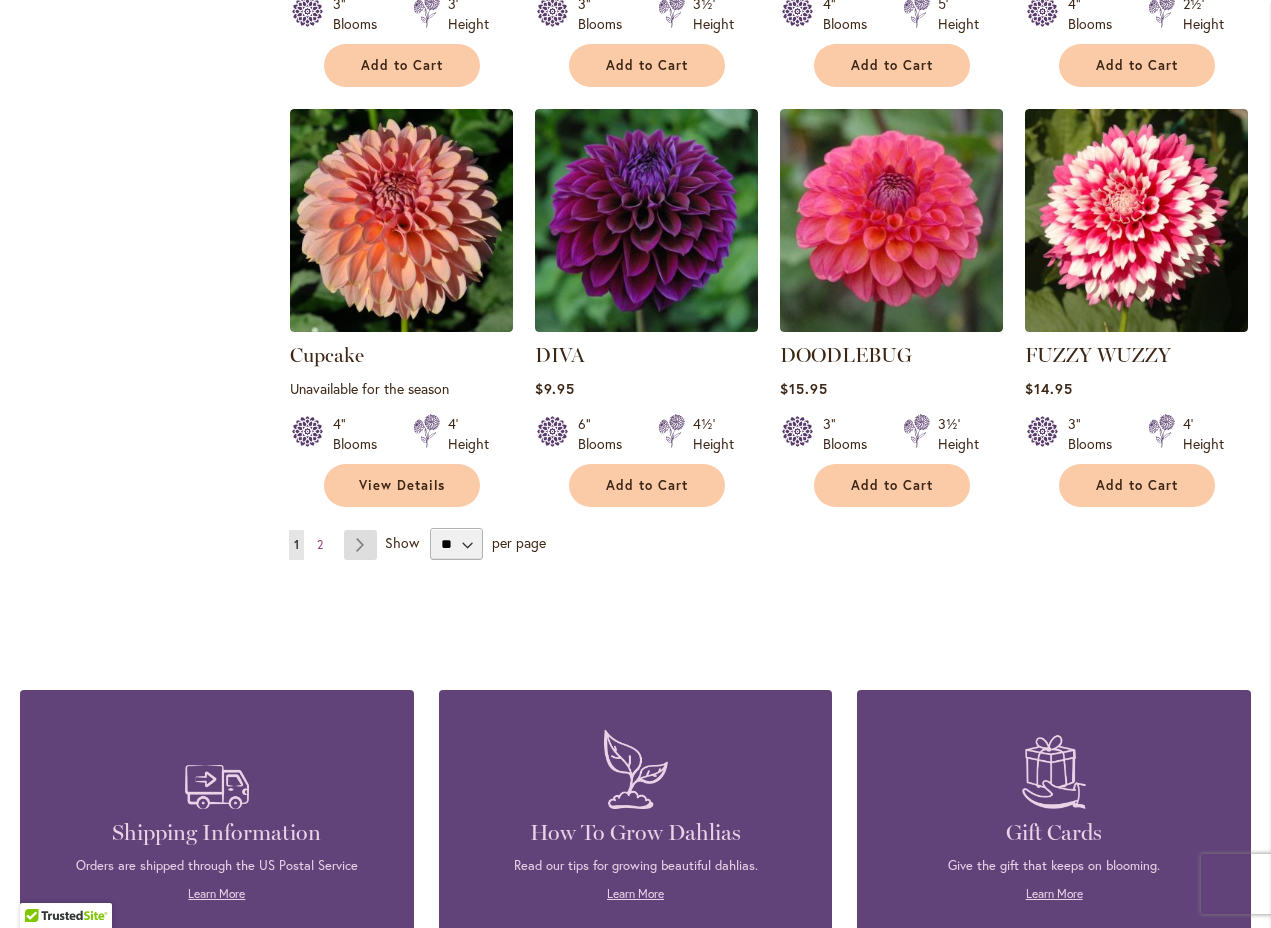 click on "Page
Next" at bounding box center [360, 545] 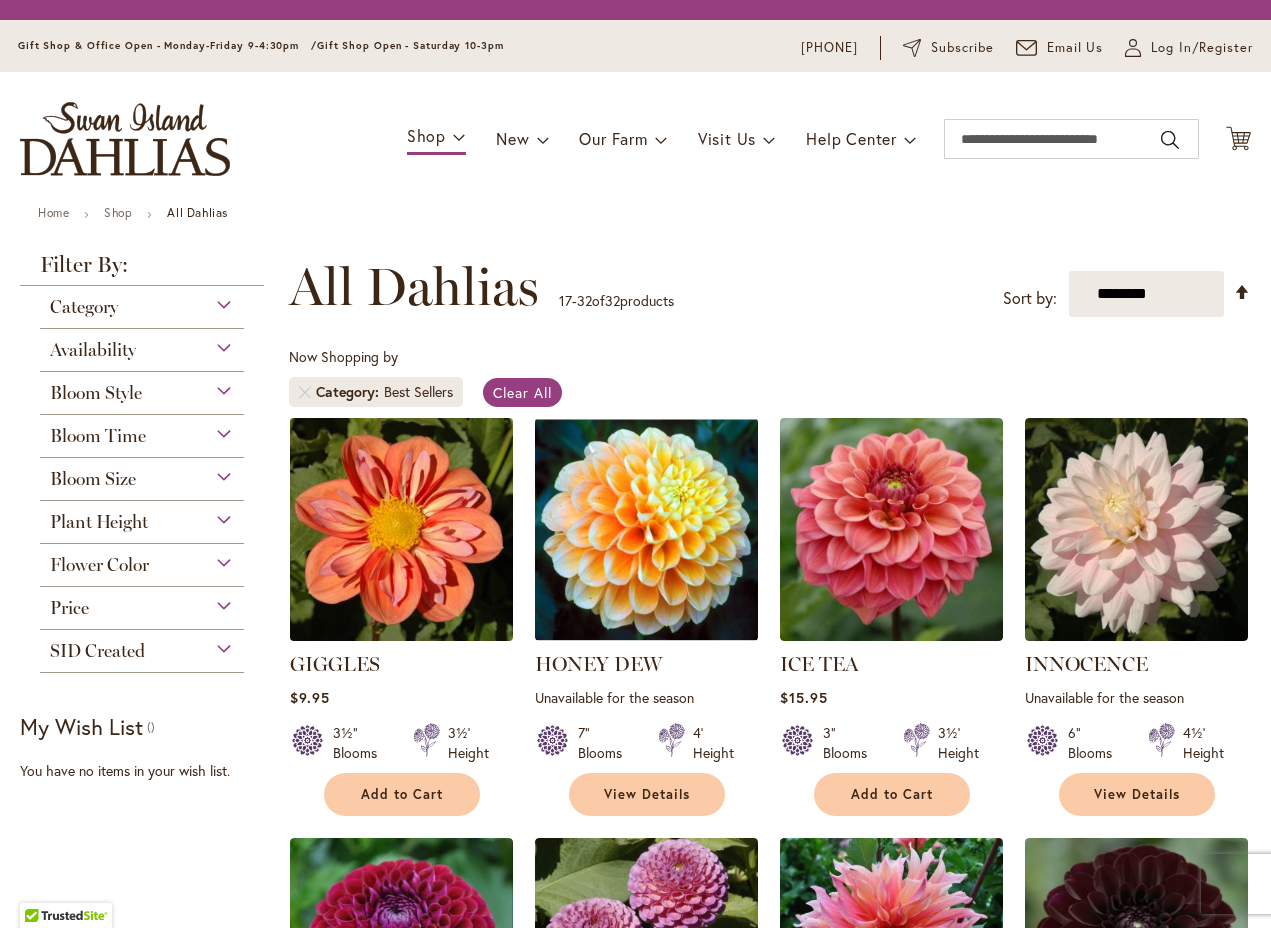 scroll, scrollTop: 0, scrollLeft: 0, axis: both 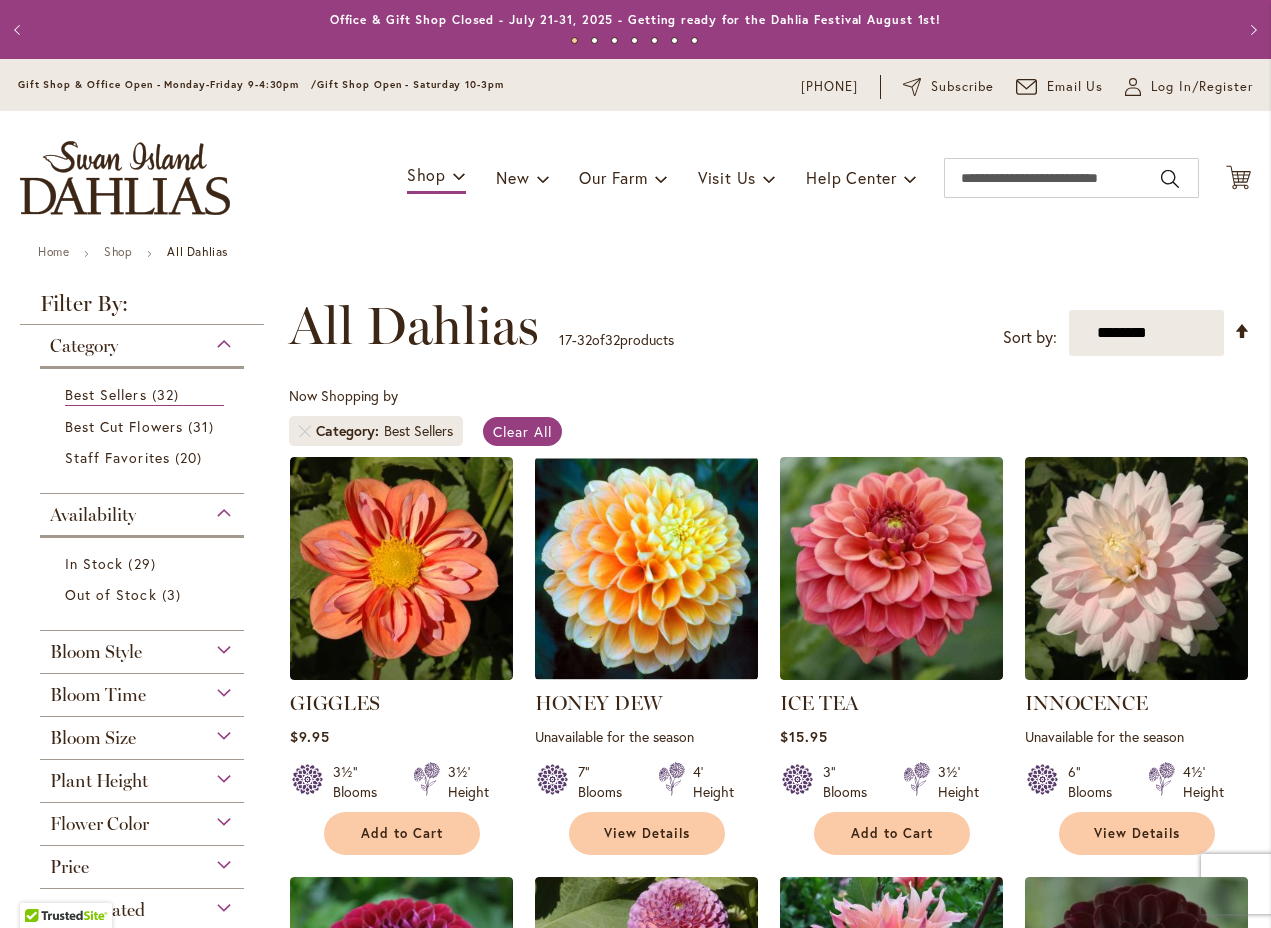 click on "Best Cut Flowers" 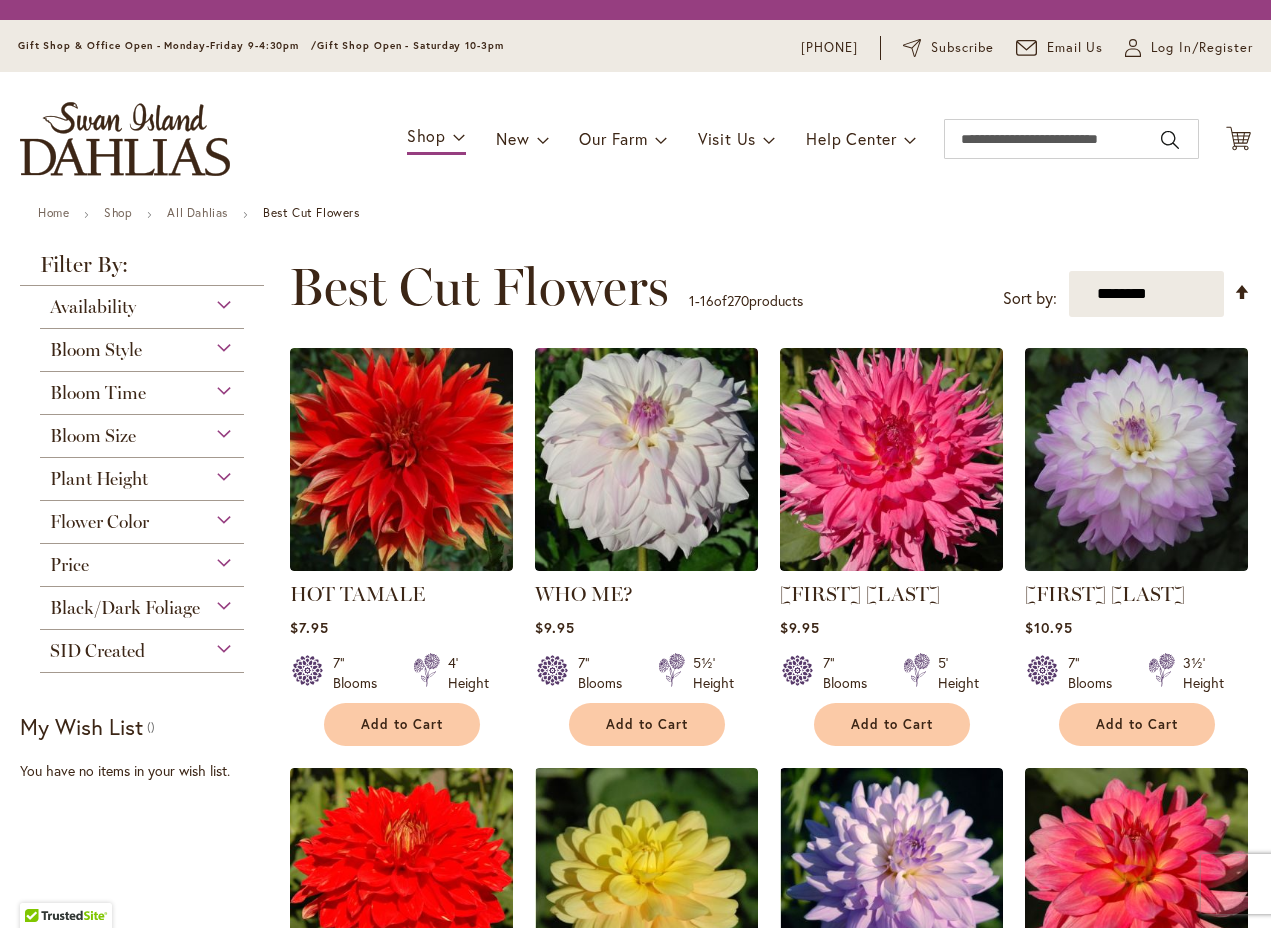 scroll, scrollTop: 0, scrollLeft: 0, axis: both 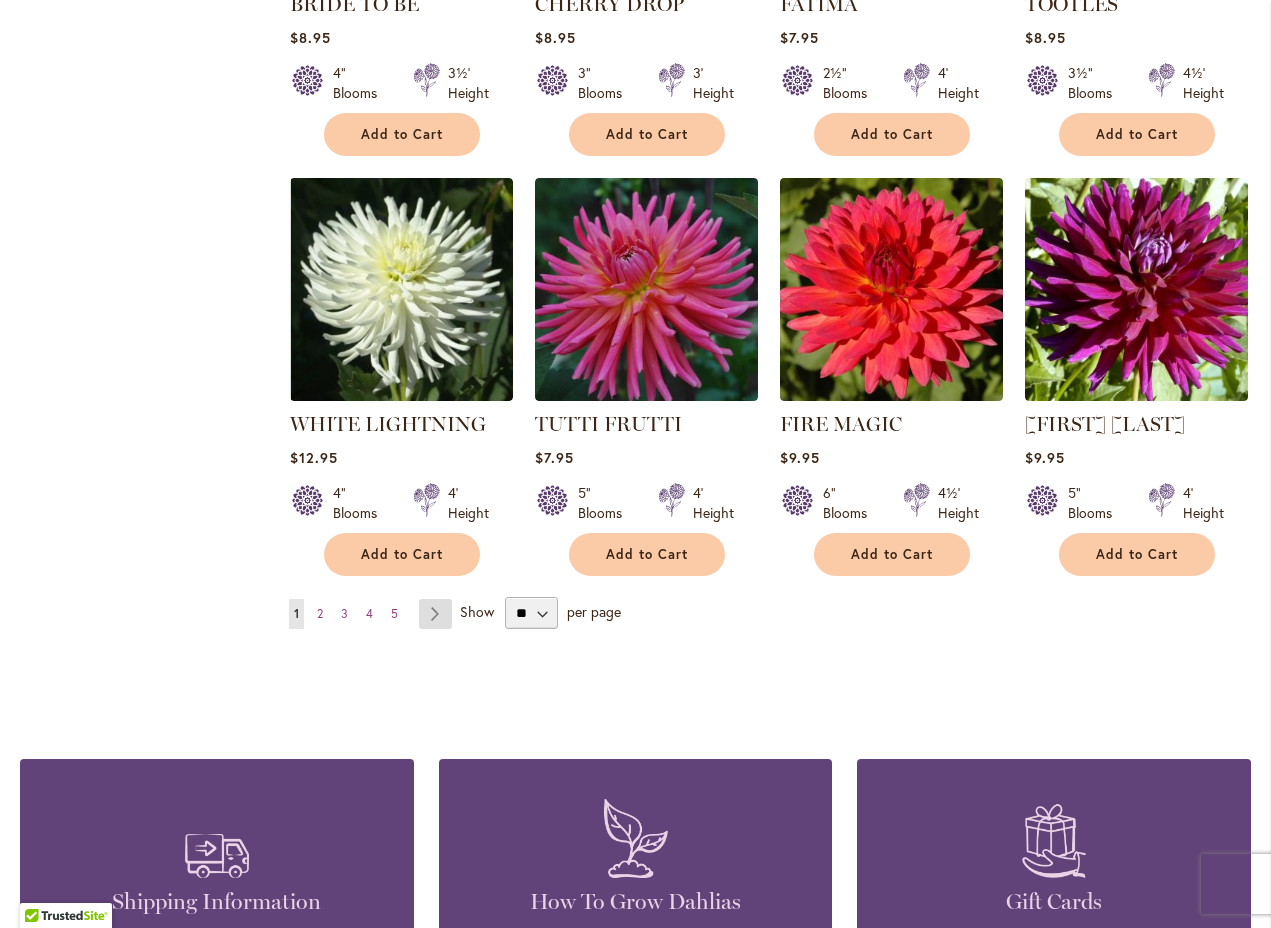 click on "Page
Next" at bounding box center (435, 614) 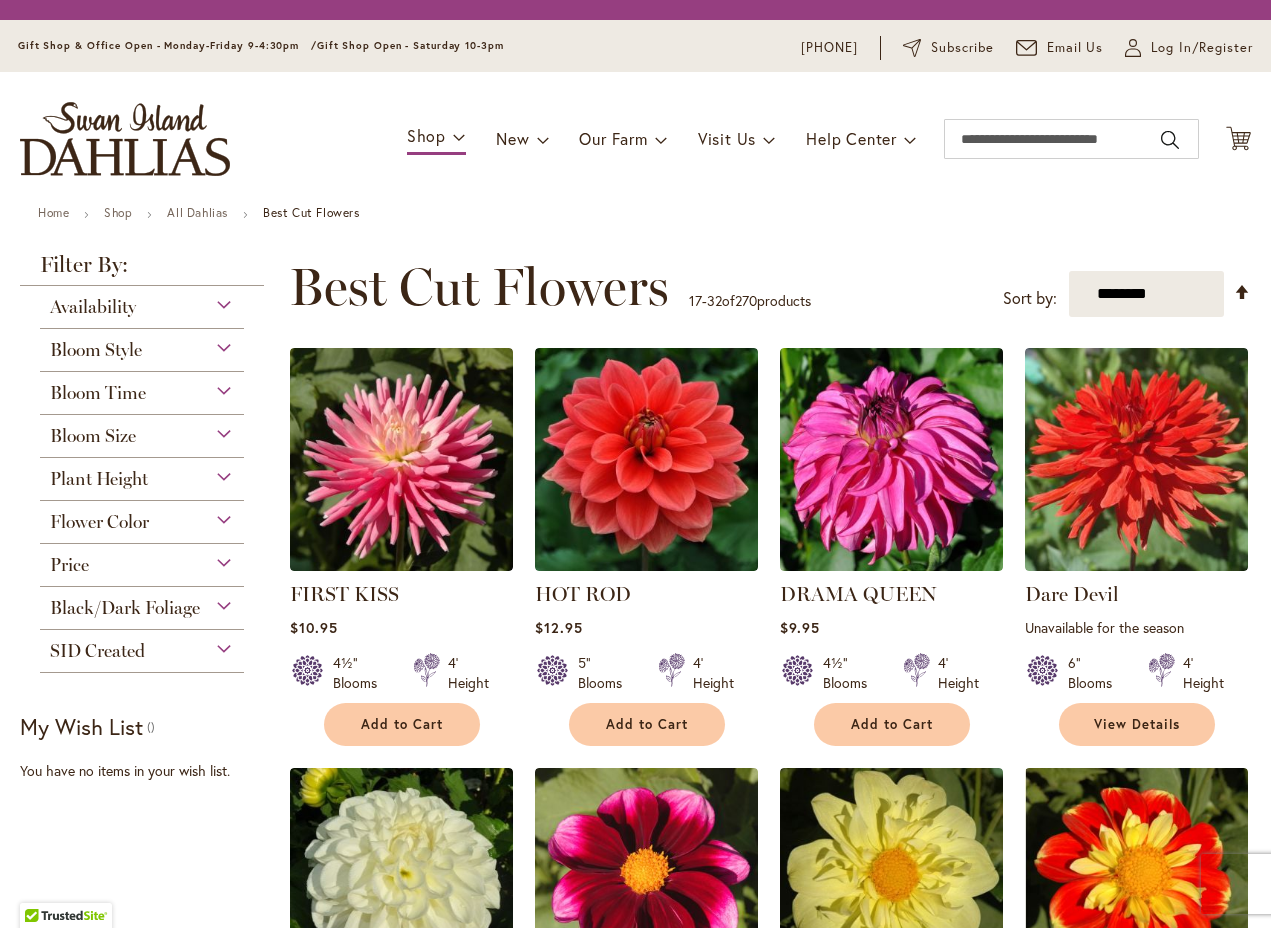 scroll, scrollTop: 0, scrollLeft: 0, axis: both 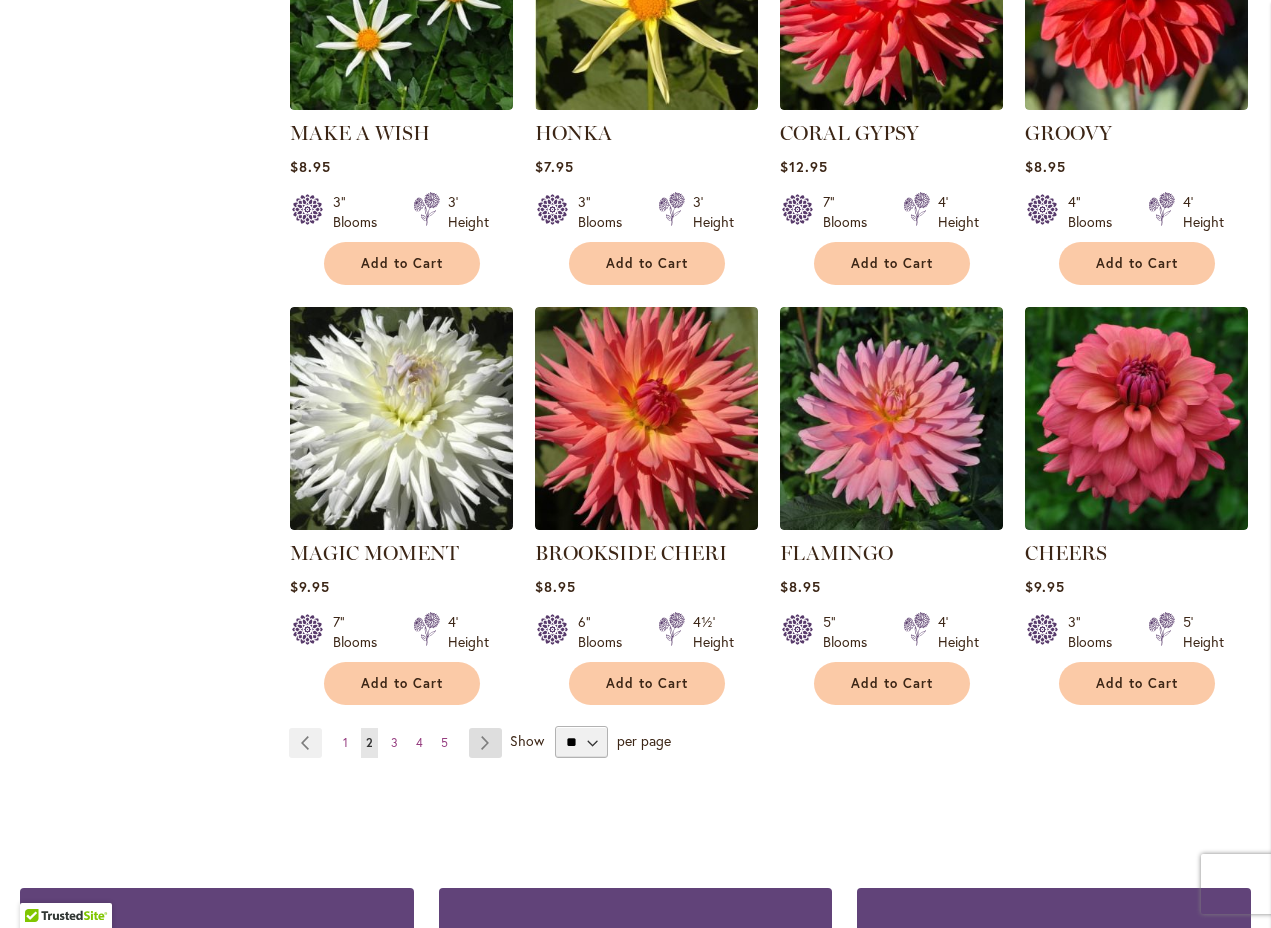 click on "Page
Next" at bounding box center [485, 743] 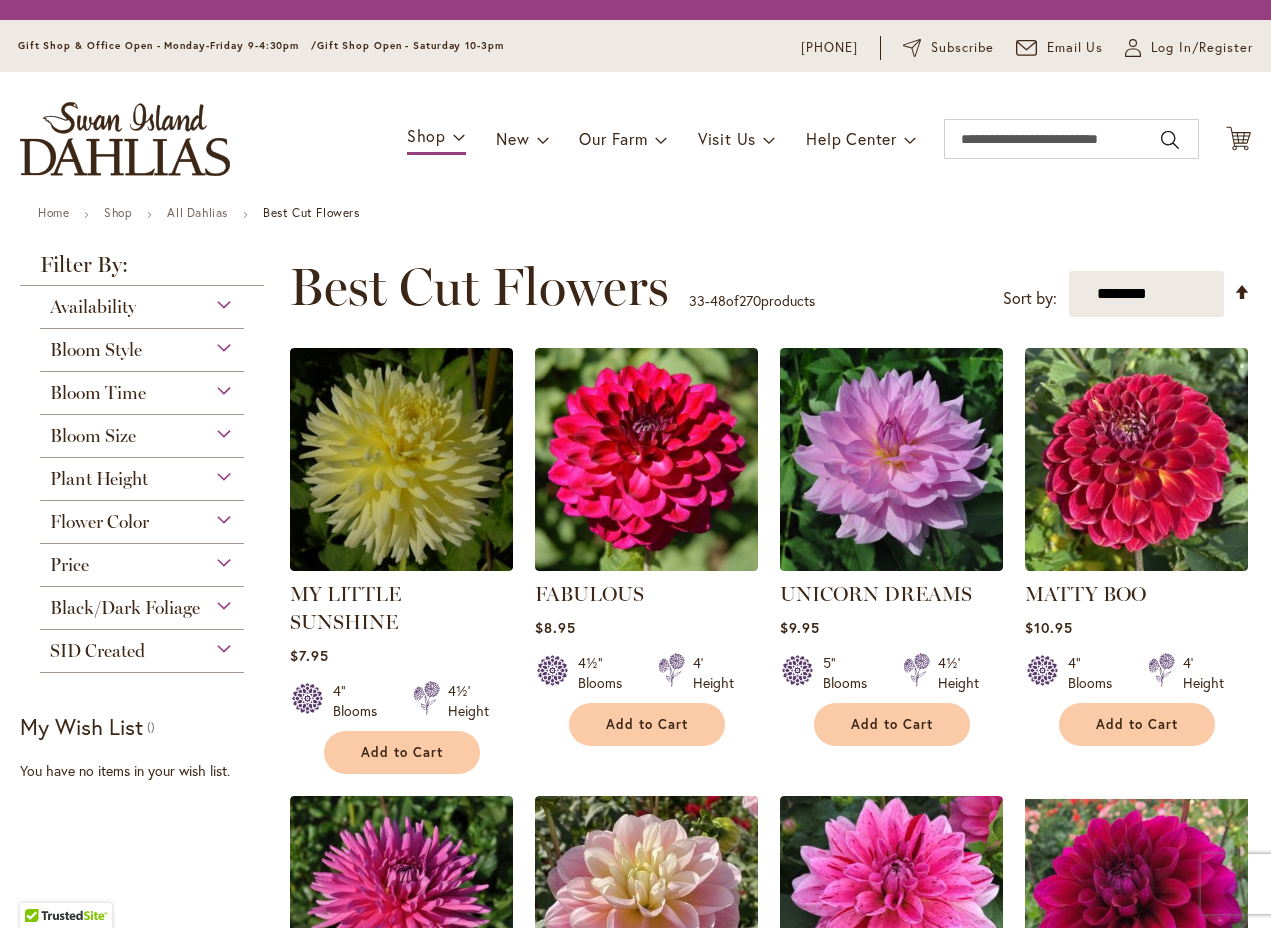 scroll, scrollTop: 0, scrollLeft: 0, axis: both 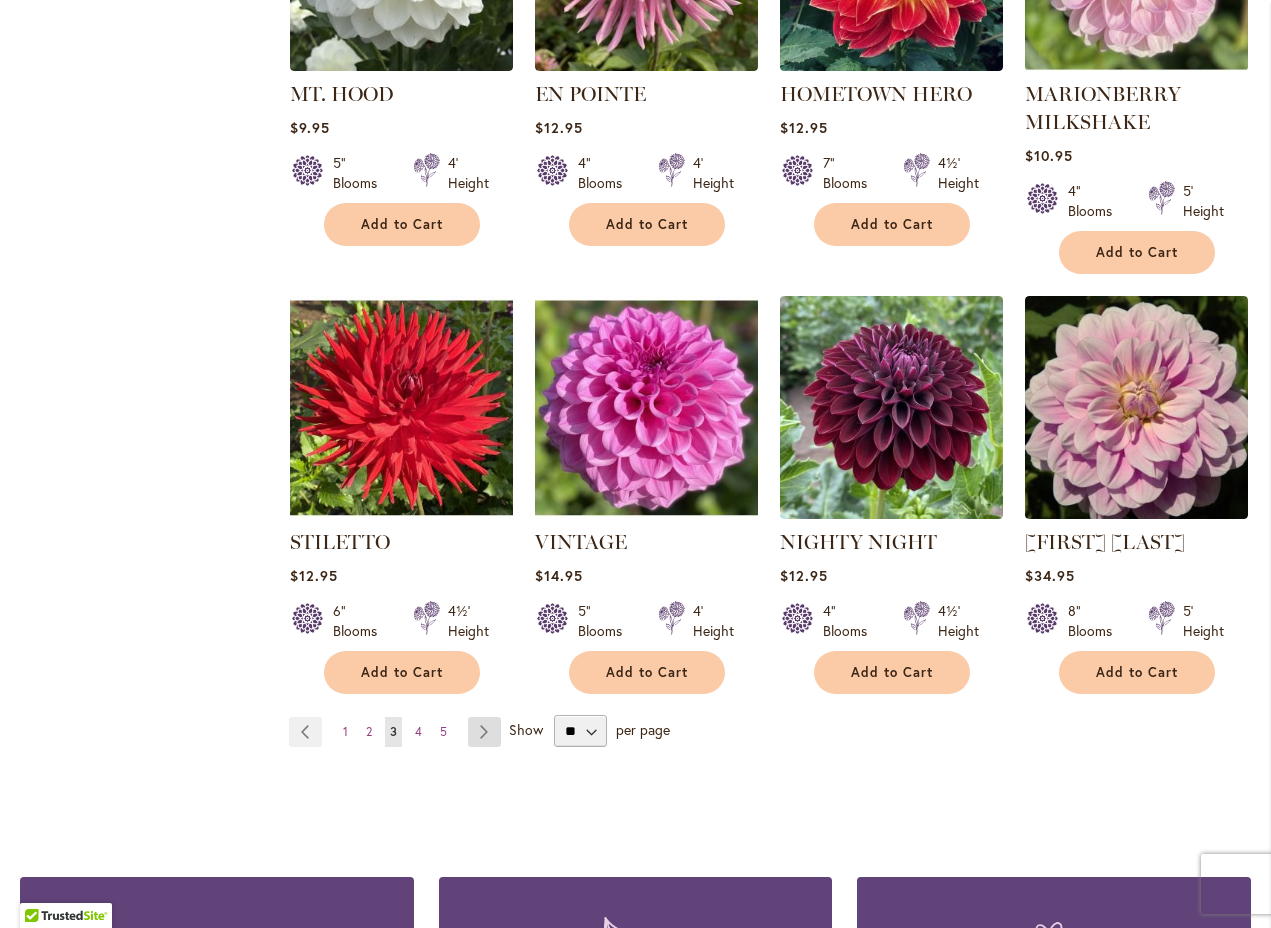 click on "Page
Next" at bounding box center [484, 732] 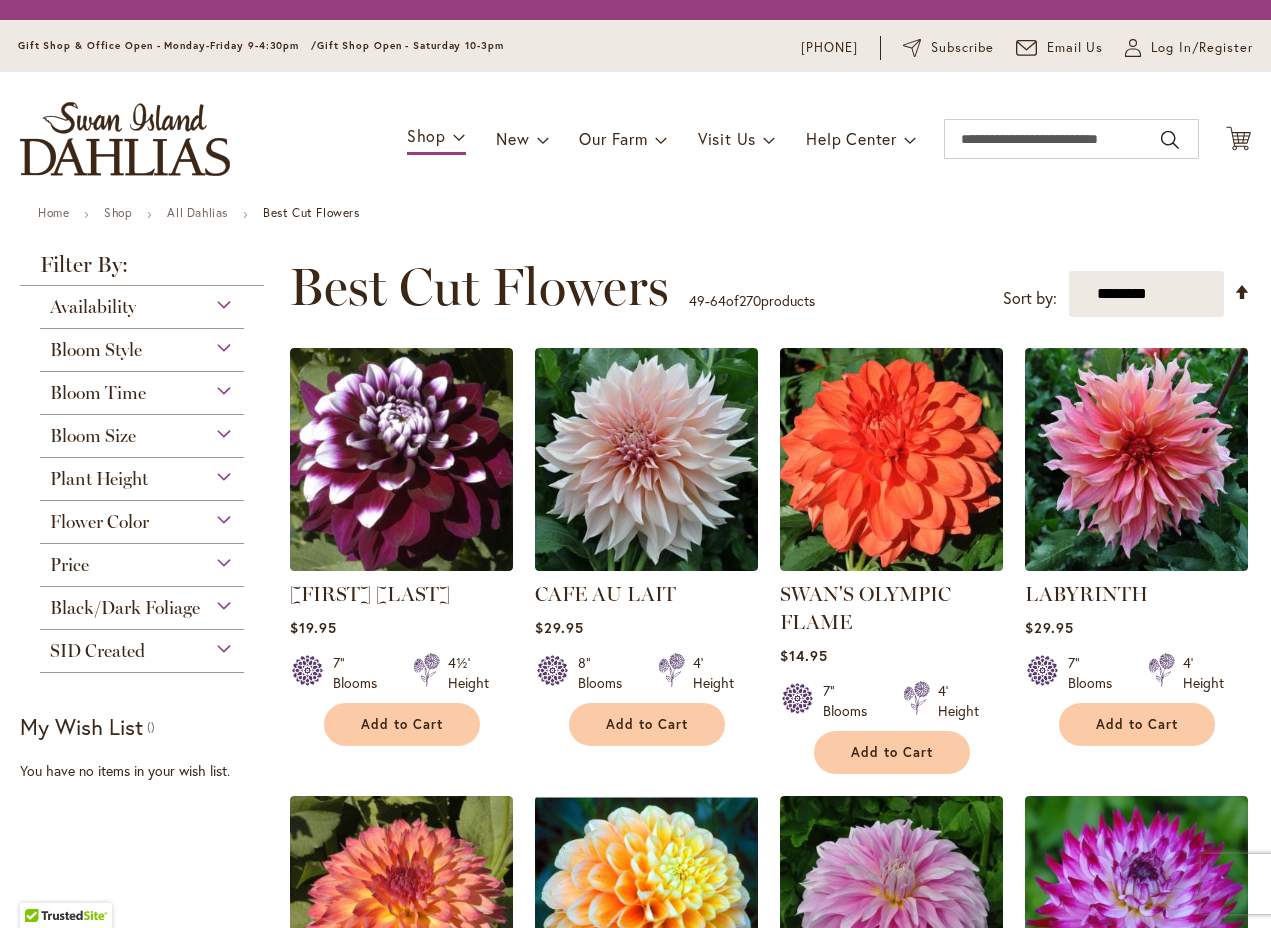 scroll, scrollTop: 0, scrollLeft: 0, axis: both 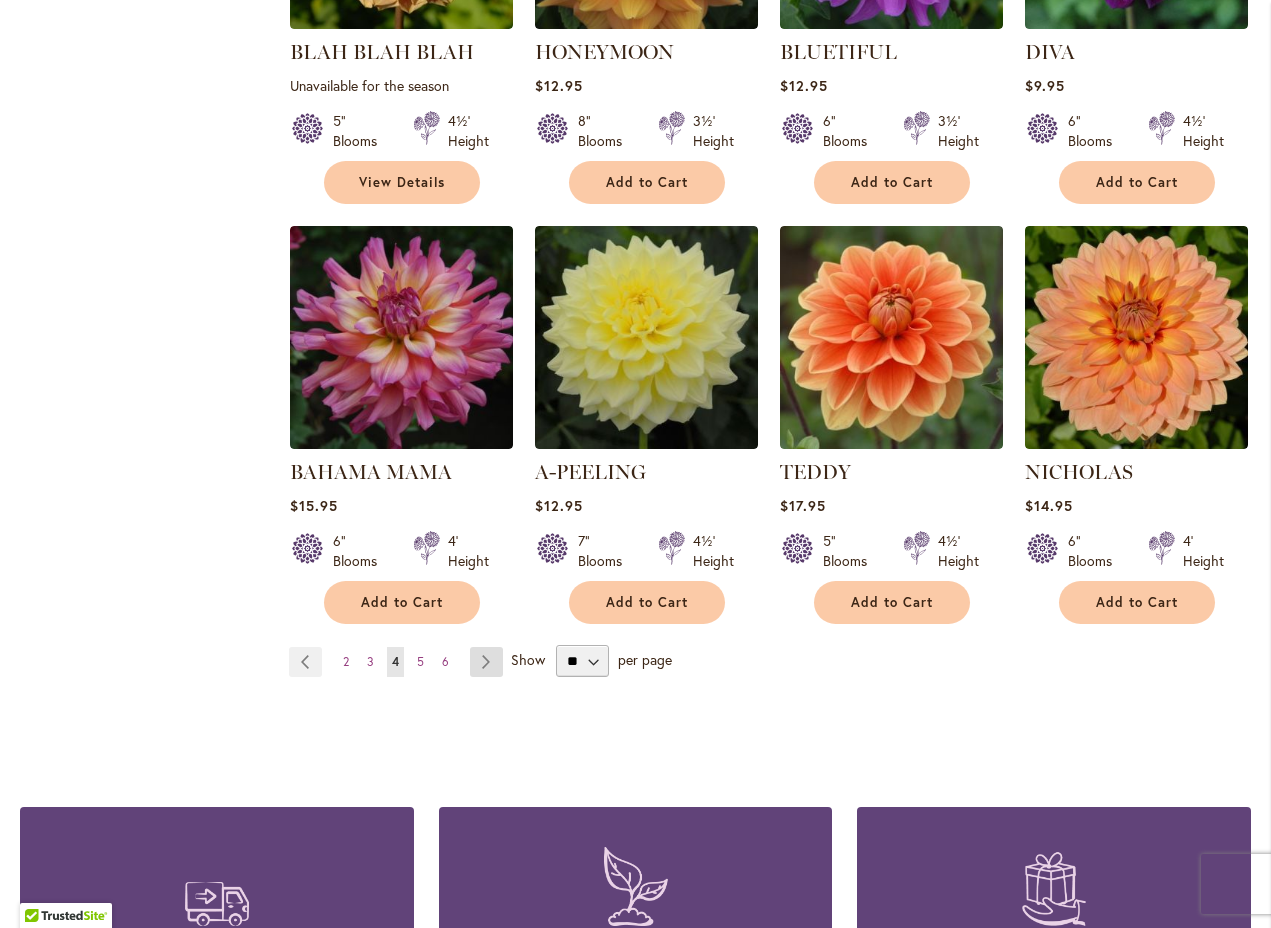 click on "Page
Next" at bounding box center (486, 662) 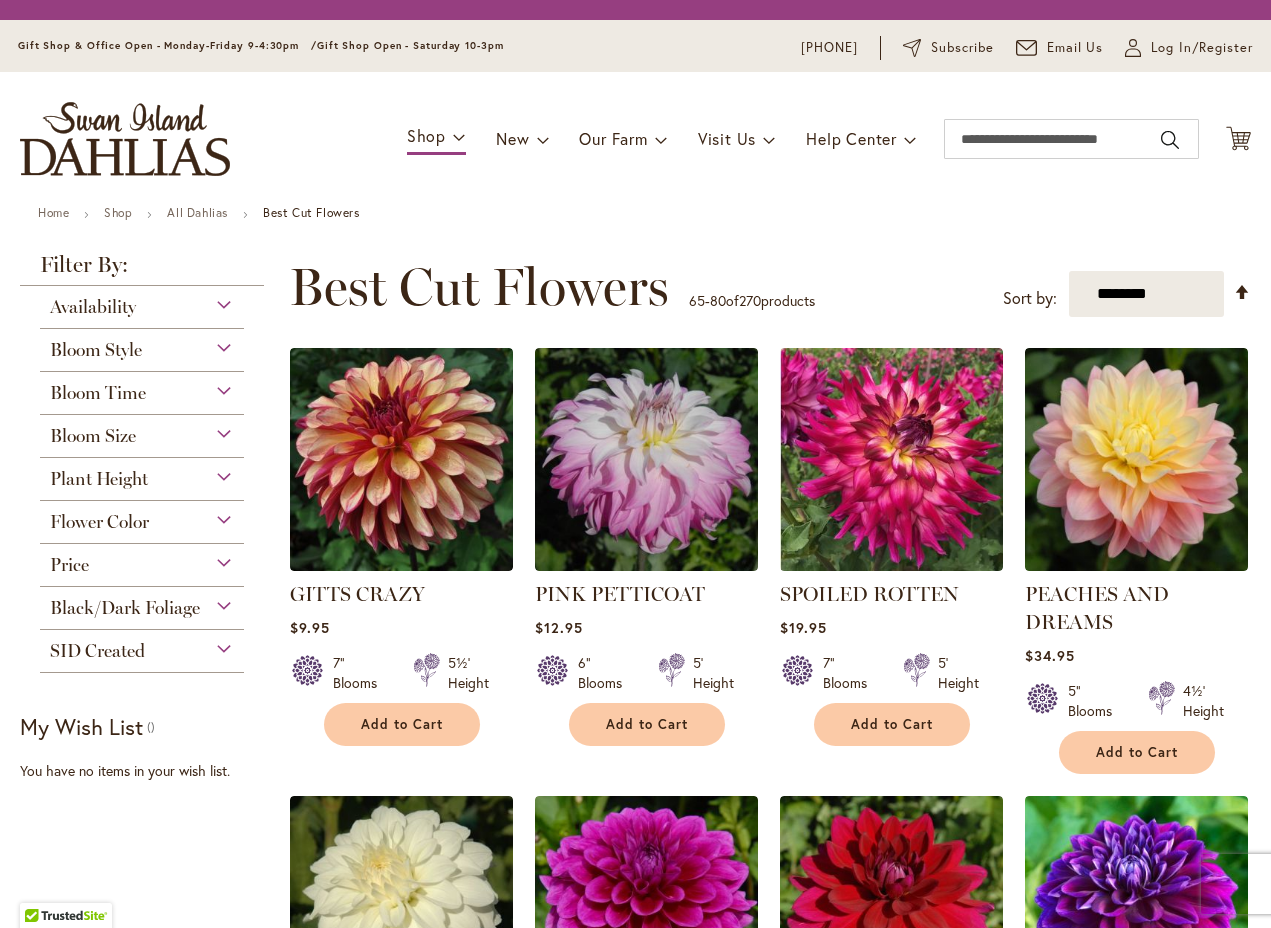 scroll, scrollTop: 0, scrollLeft: 0, axis: both 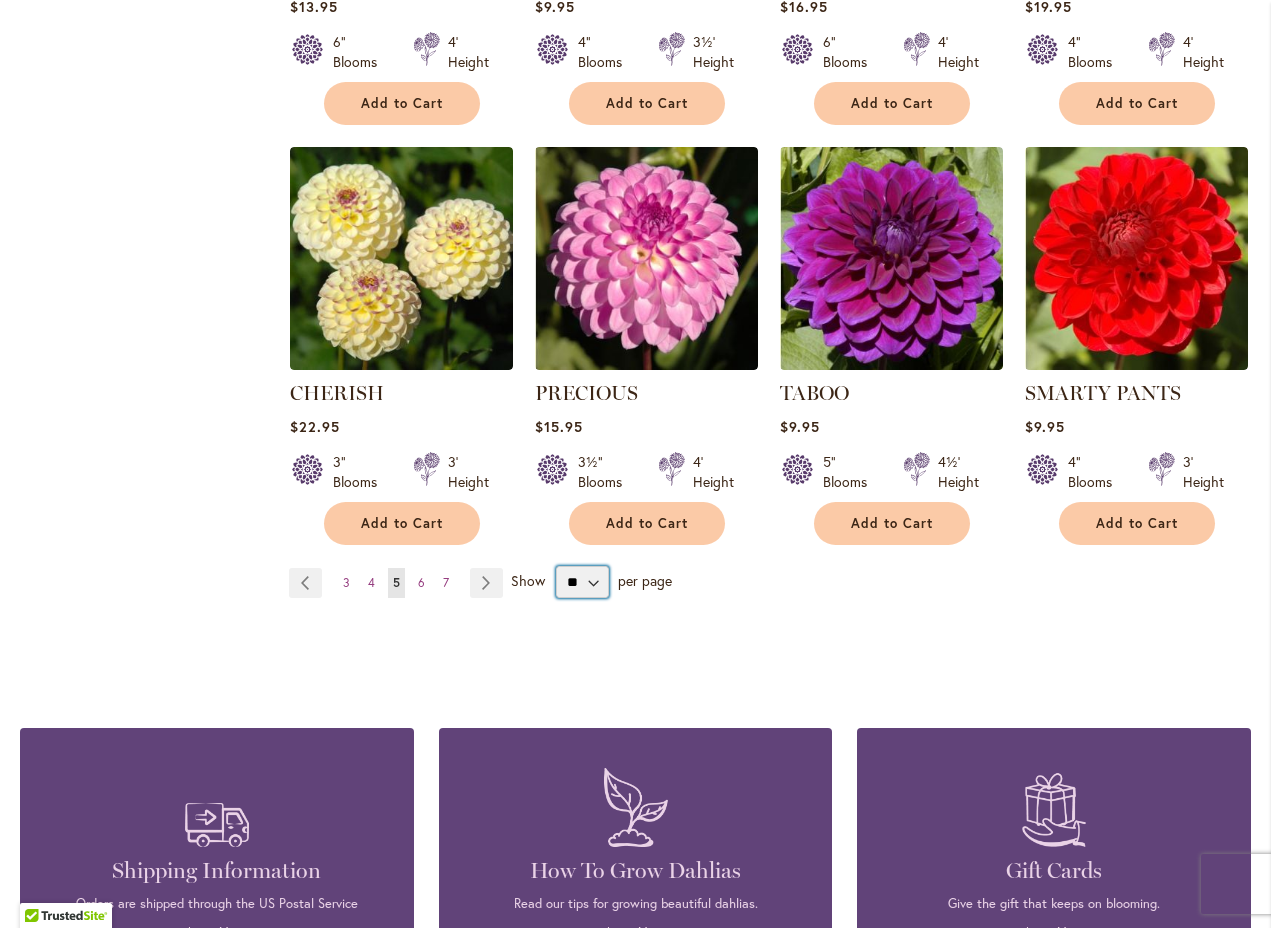 select on "**" 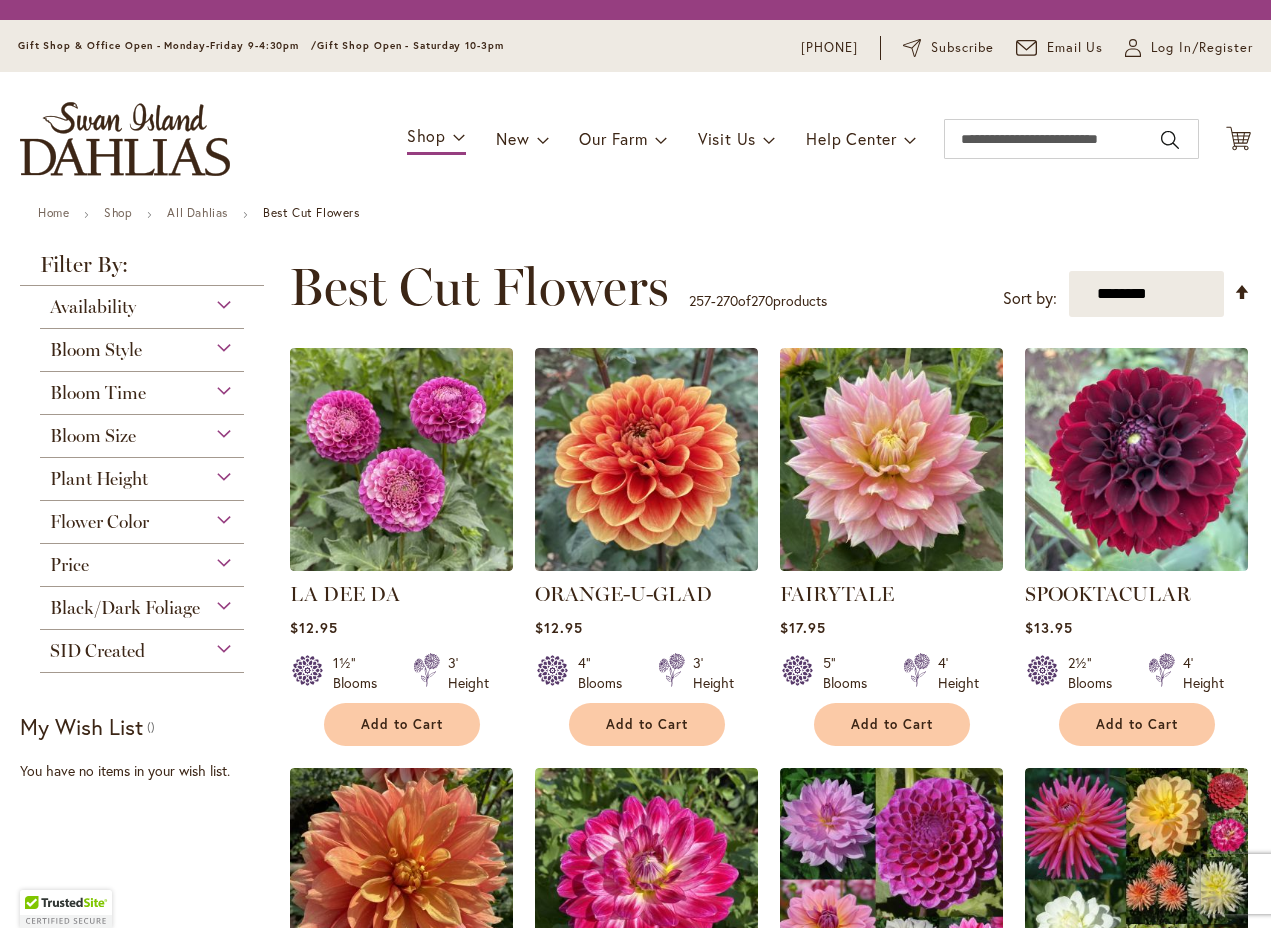scroll, scrollTop: 0, scrollLeft: 0, axis: both 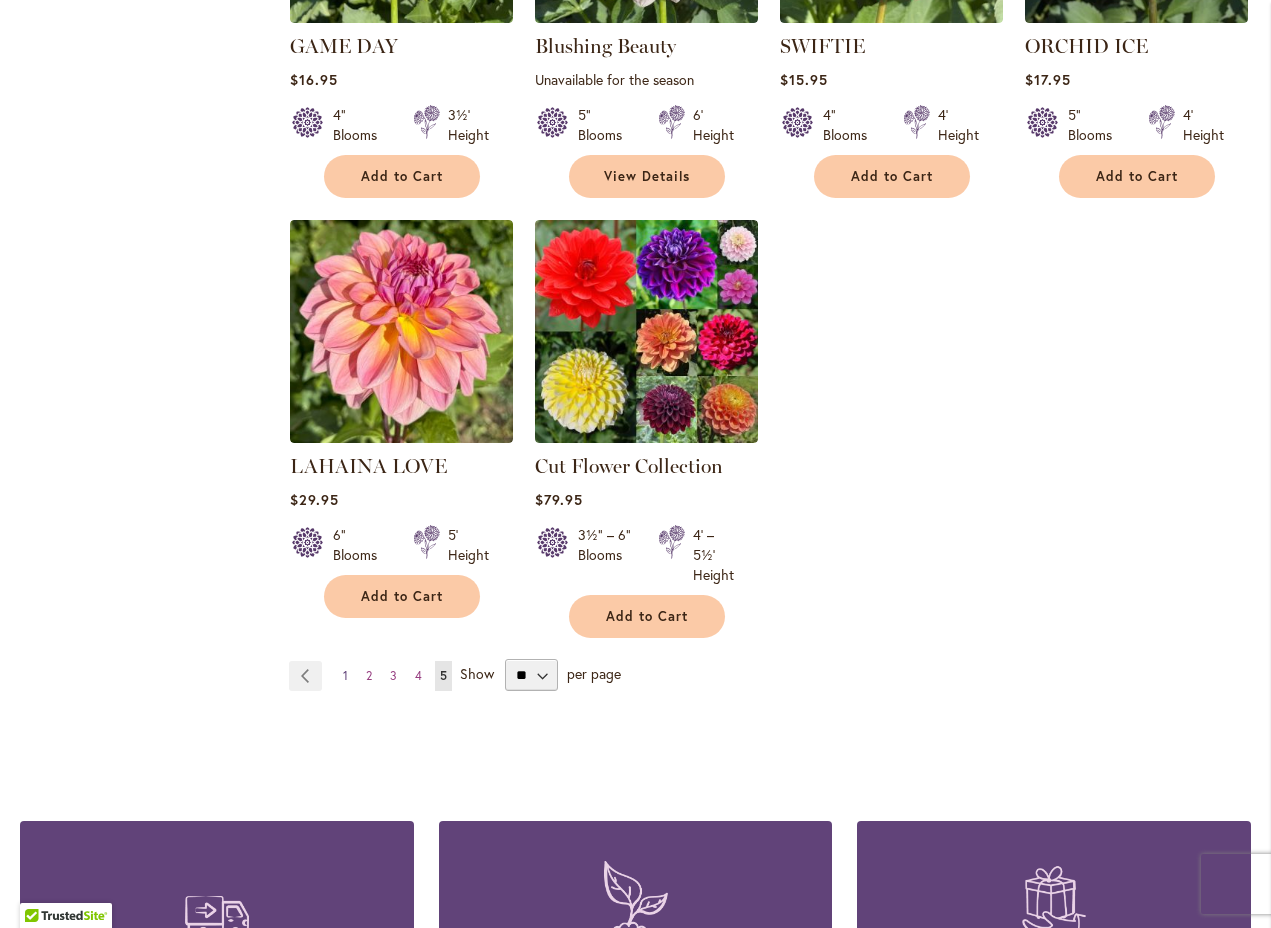 click on "Page
1" at bounding box center (345, 676) 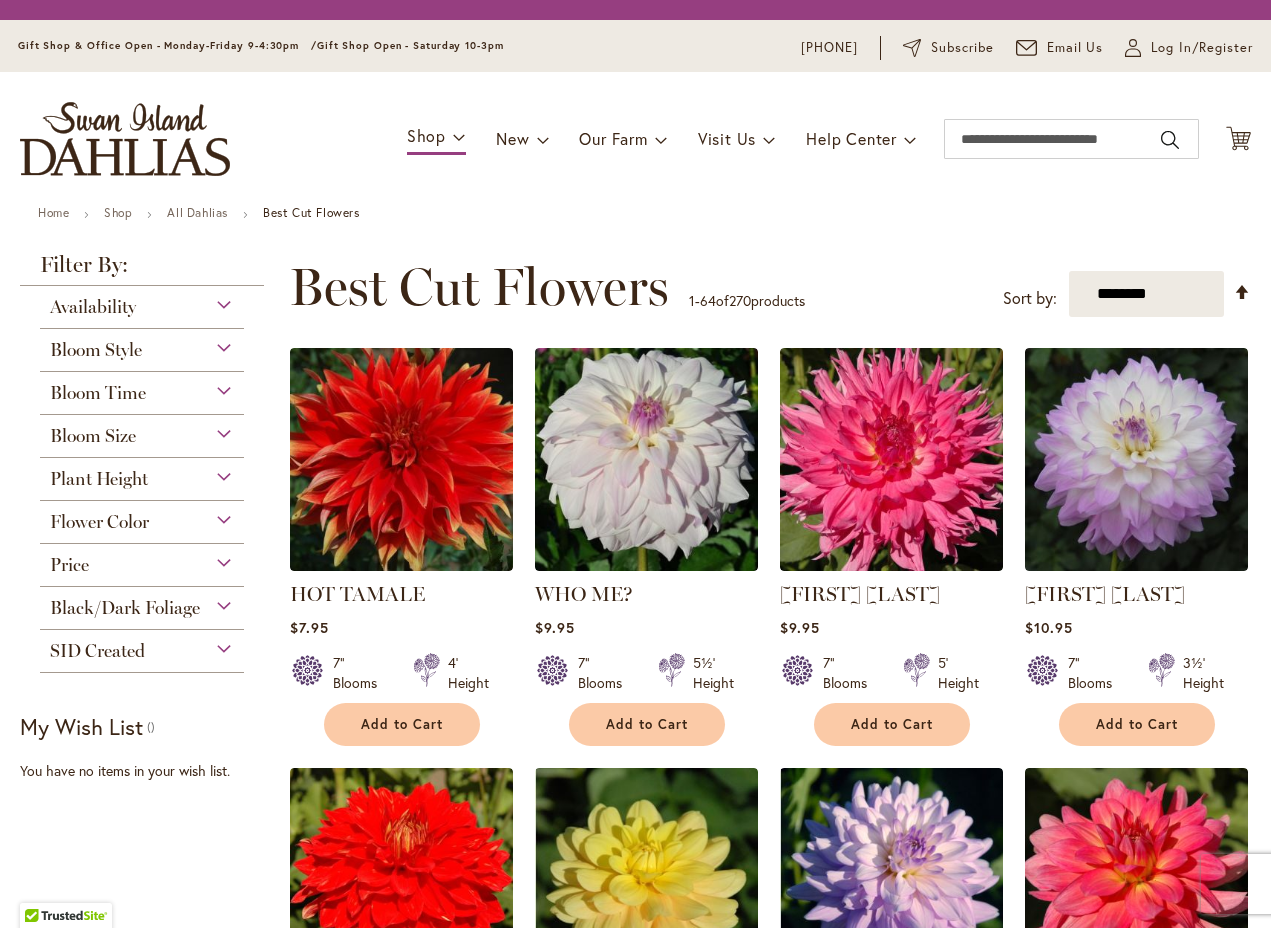 scroll, scrollTop: 0, scrollLeft: 0, axis: both 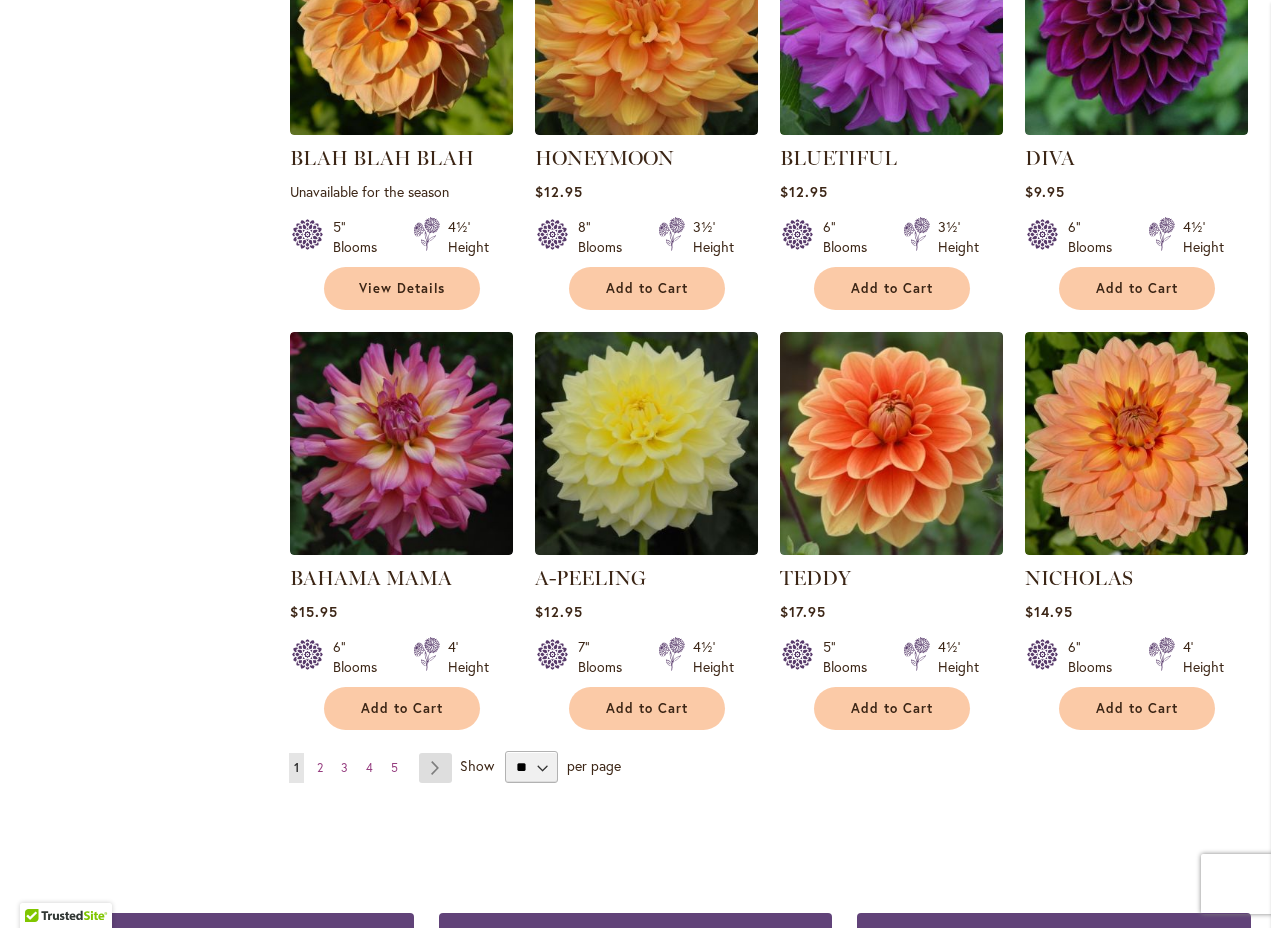click on "Page
Next" at bounding box center (435, 768) 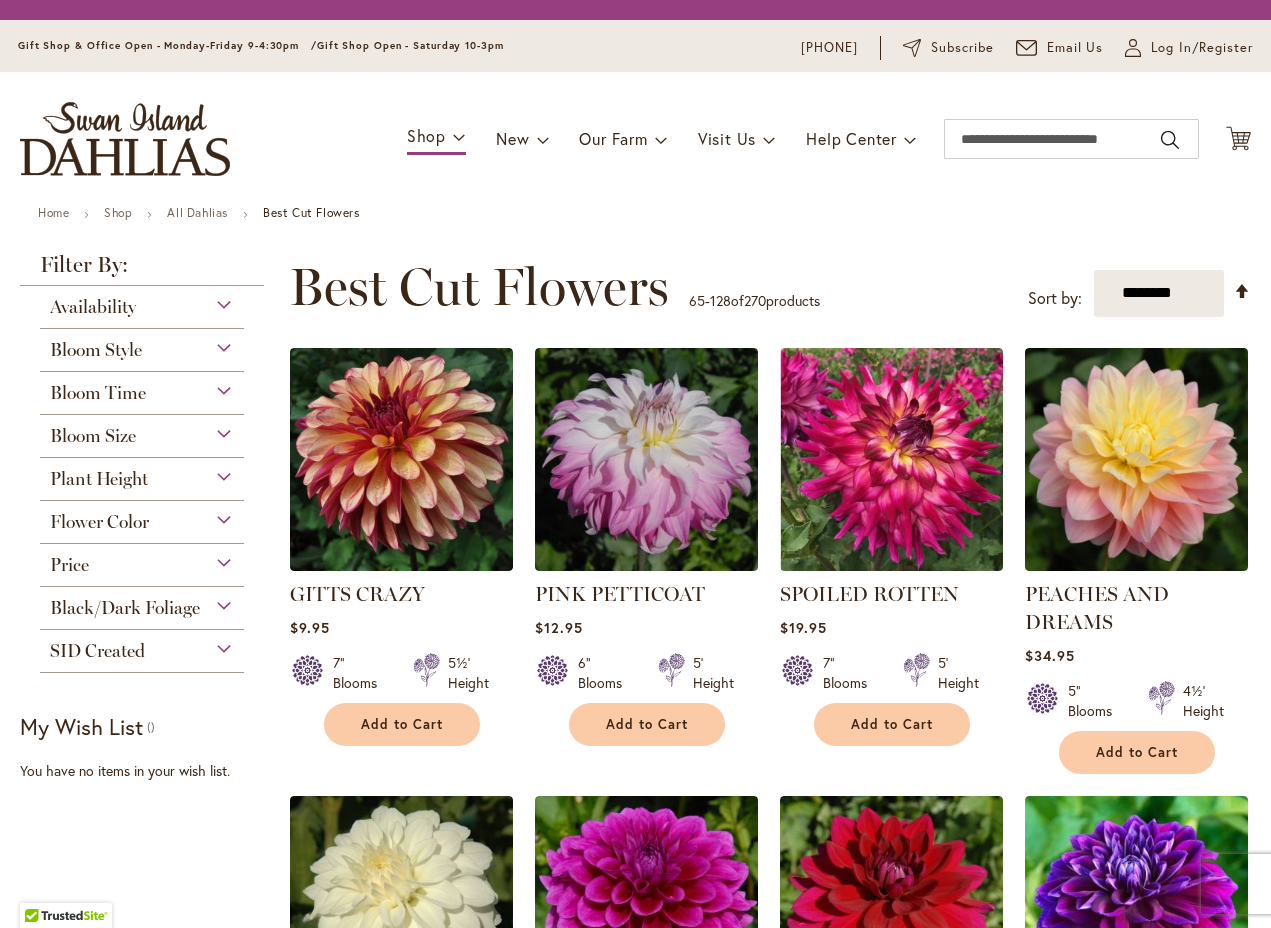 scroll, scrollTop: 0, scrollLeft: 0, axis: both 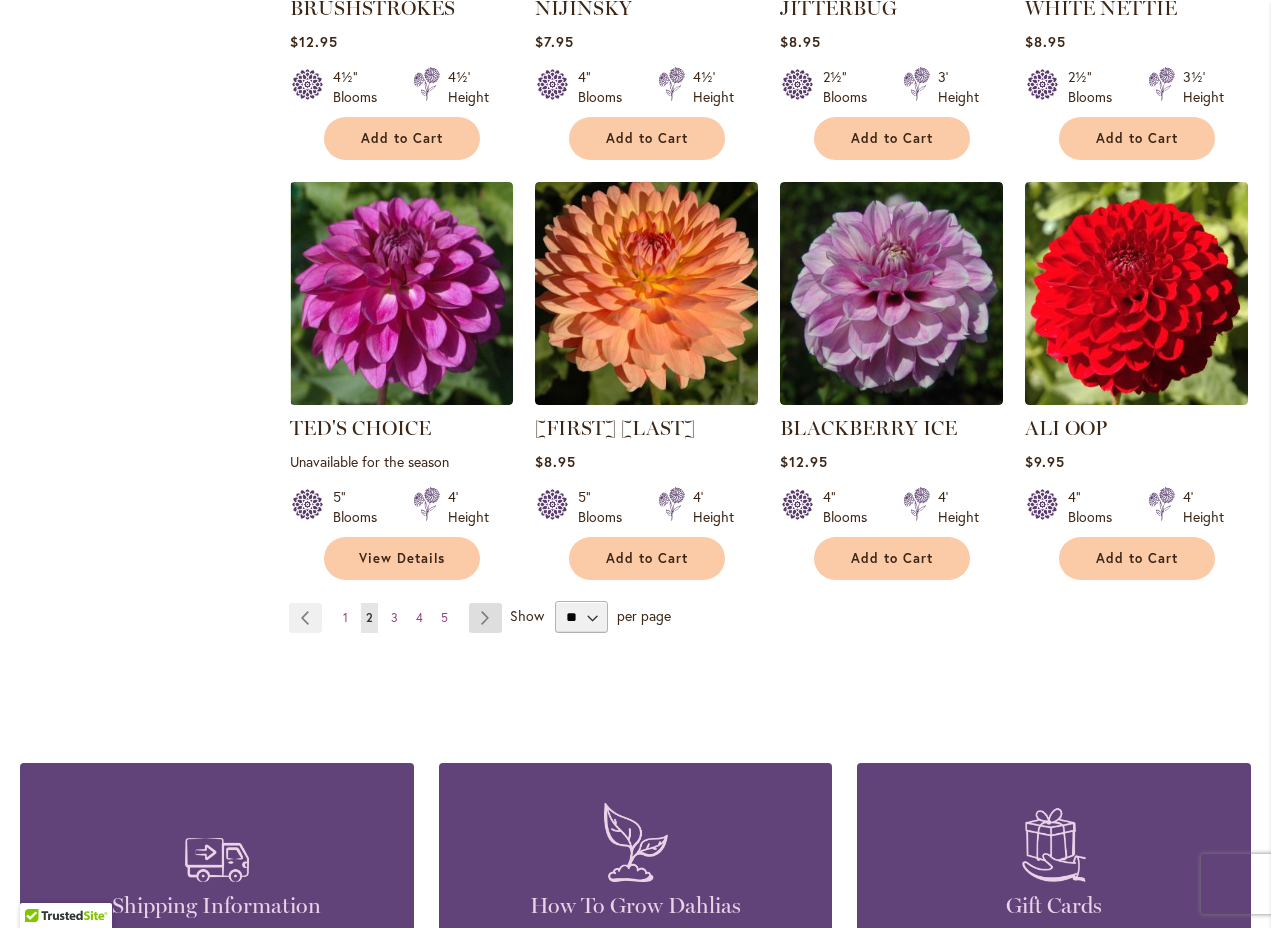 click on "Page
Next" at bounding box center (485, 618) 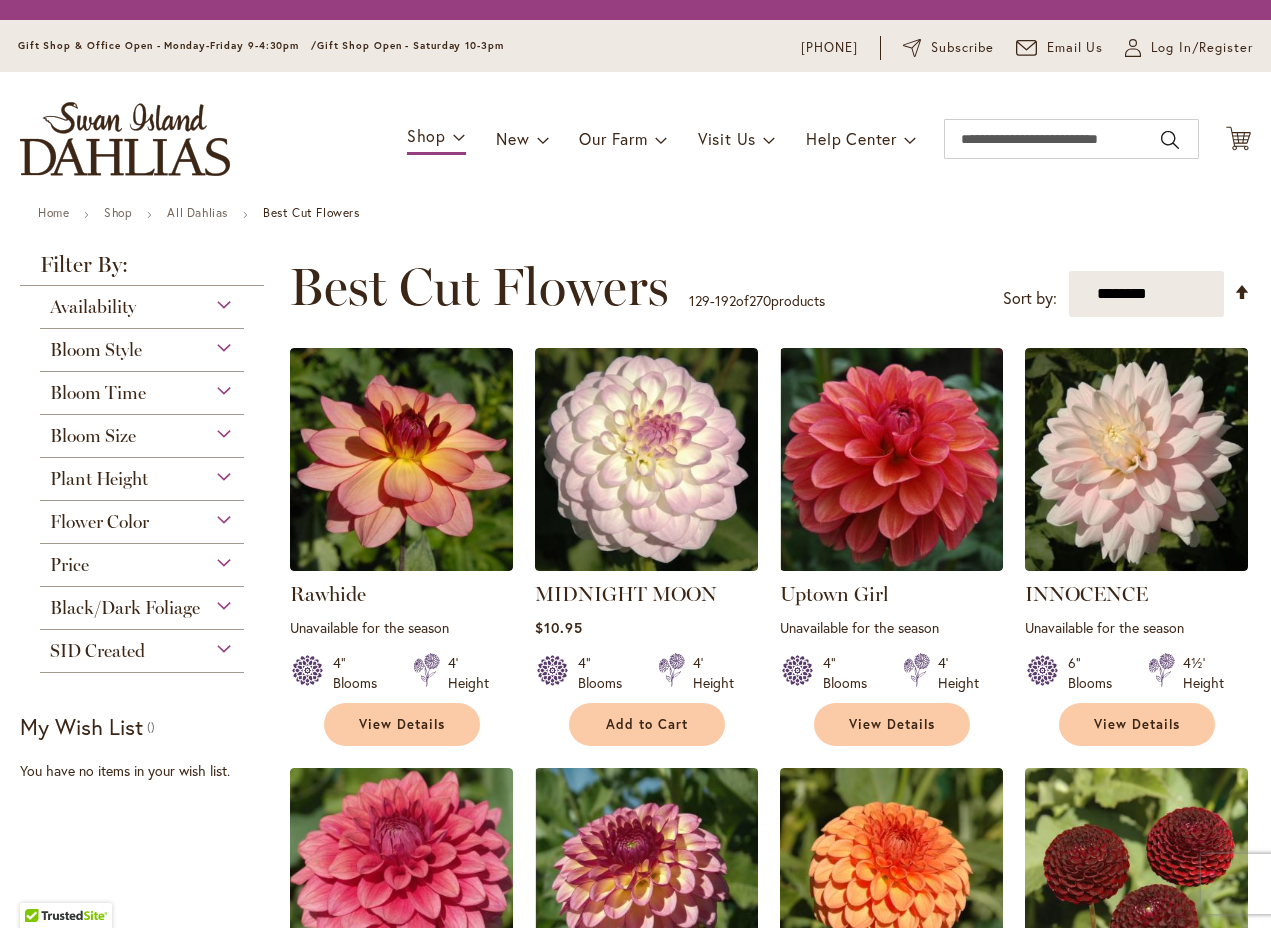 scroll, scrollTop: 0, scrollLeft: 0, axis: both 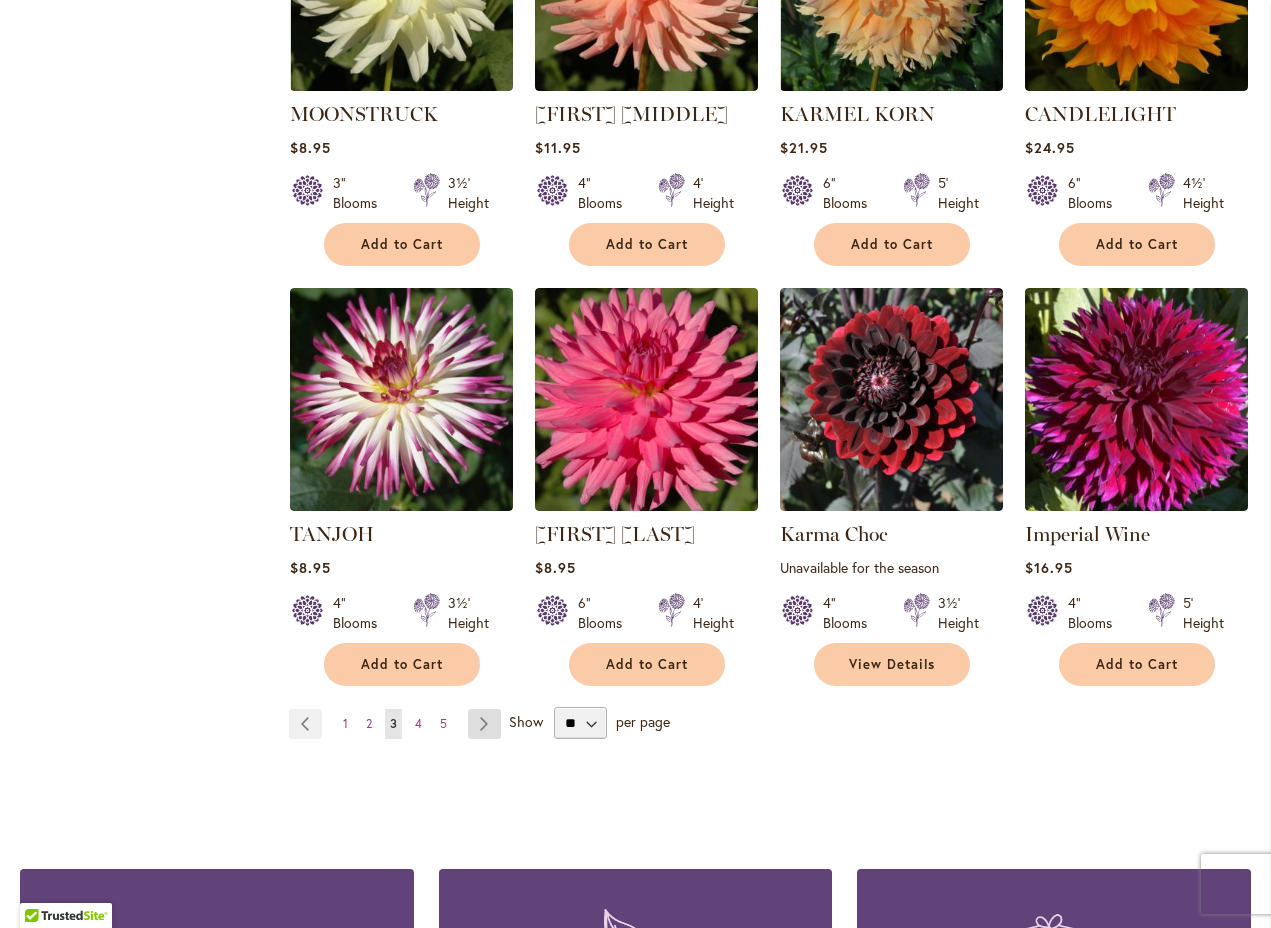 click on "Page
Next" at bounding box center (484, 724) 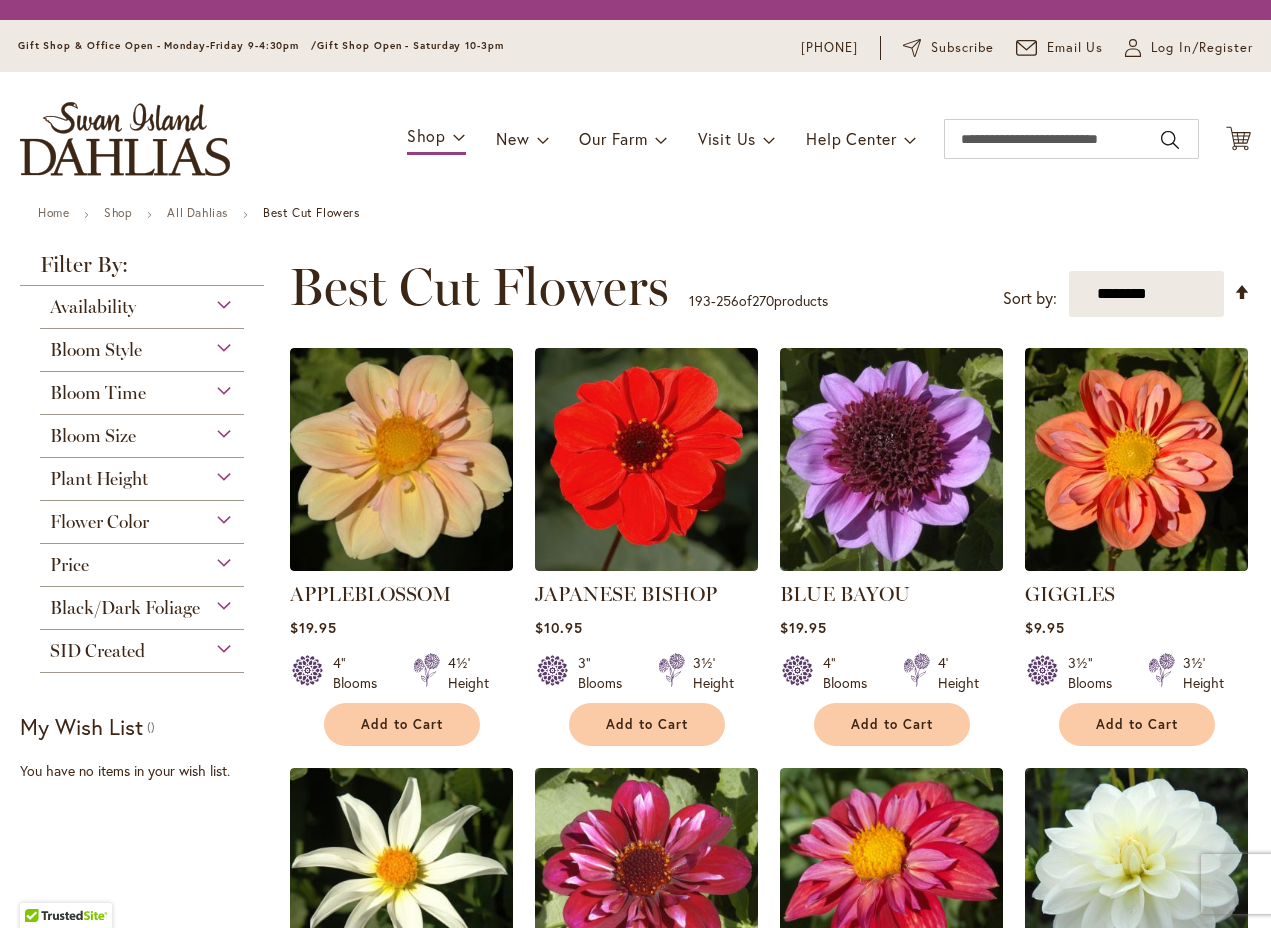 scroll, scrollTop: 0, scrollLeft: 0, axis: both 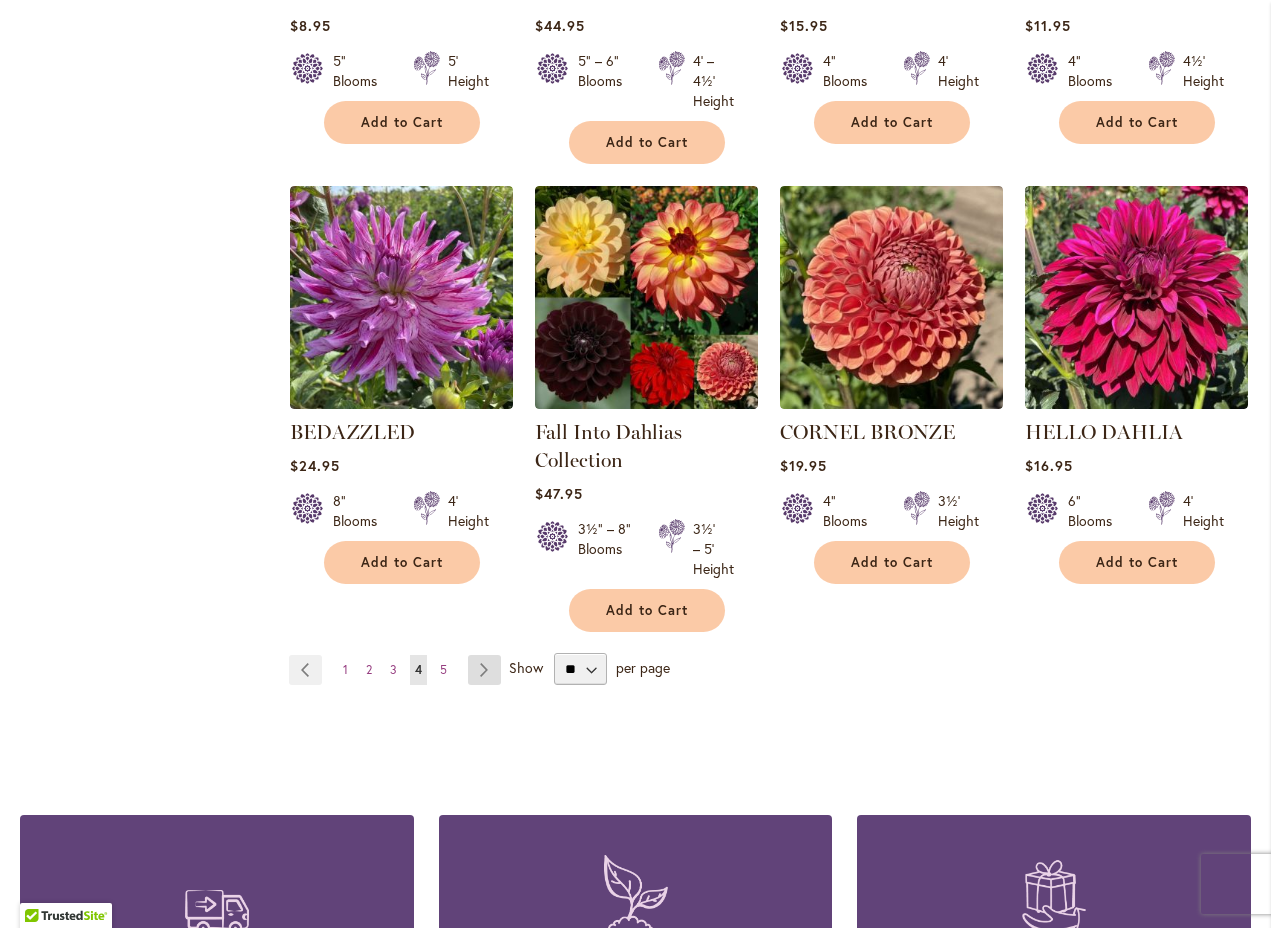 click on "Page
Next" at bounding box center [484, 670] 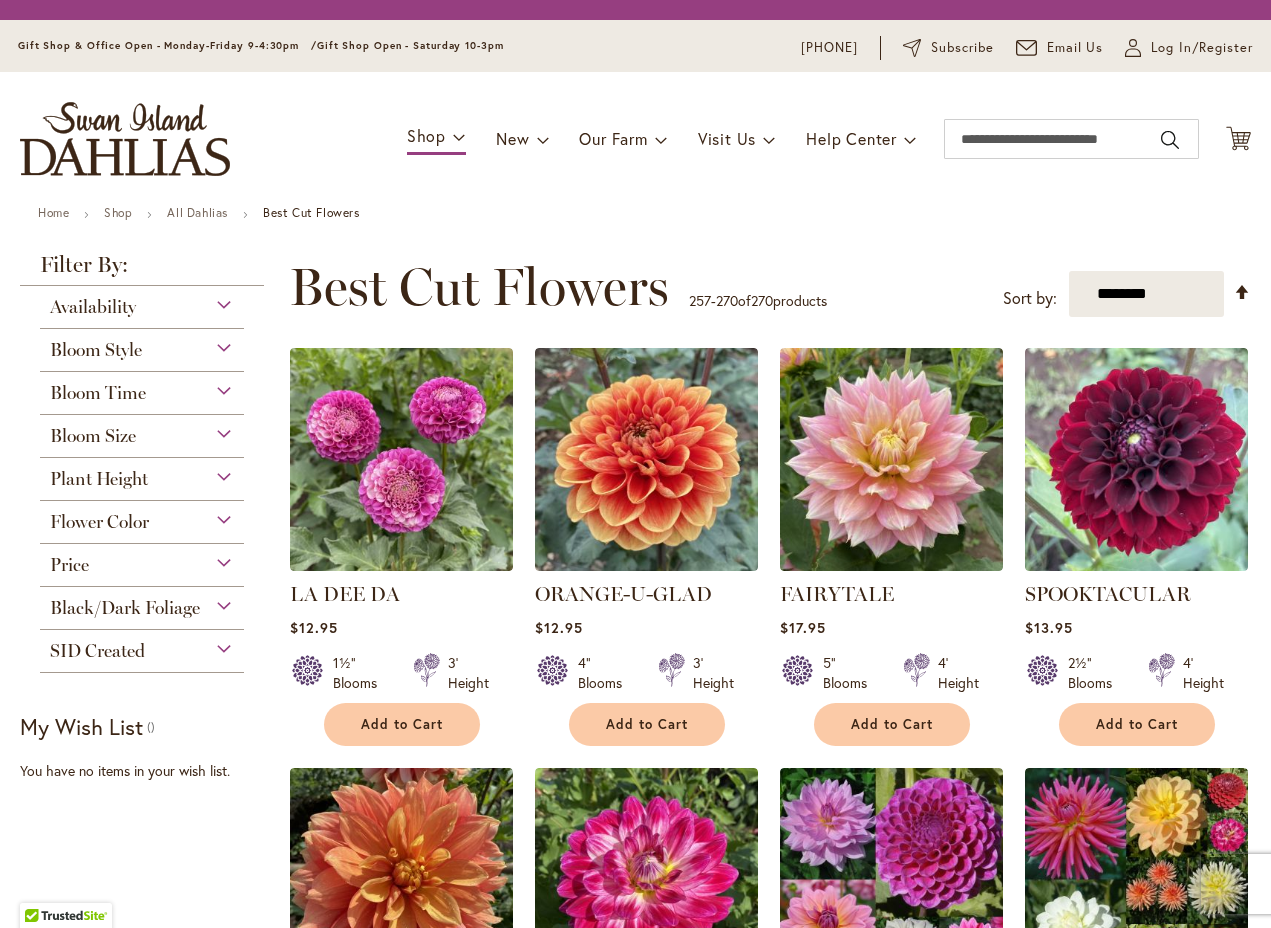 scroll, scrollTop: 0, scrollLeft: 0, axis: both 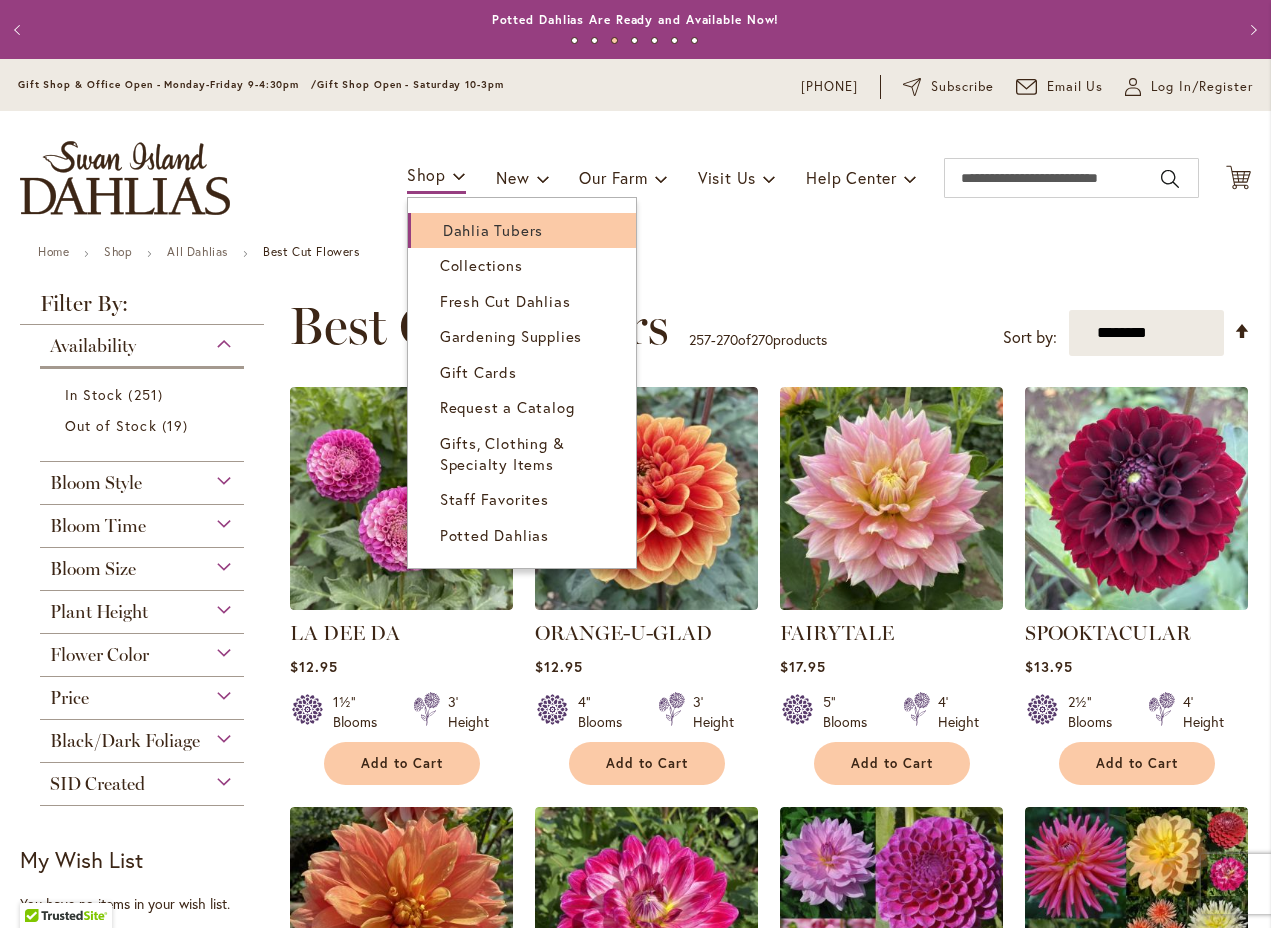 click on "Dahlia Tubers" at bounding box center [493, 230] 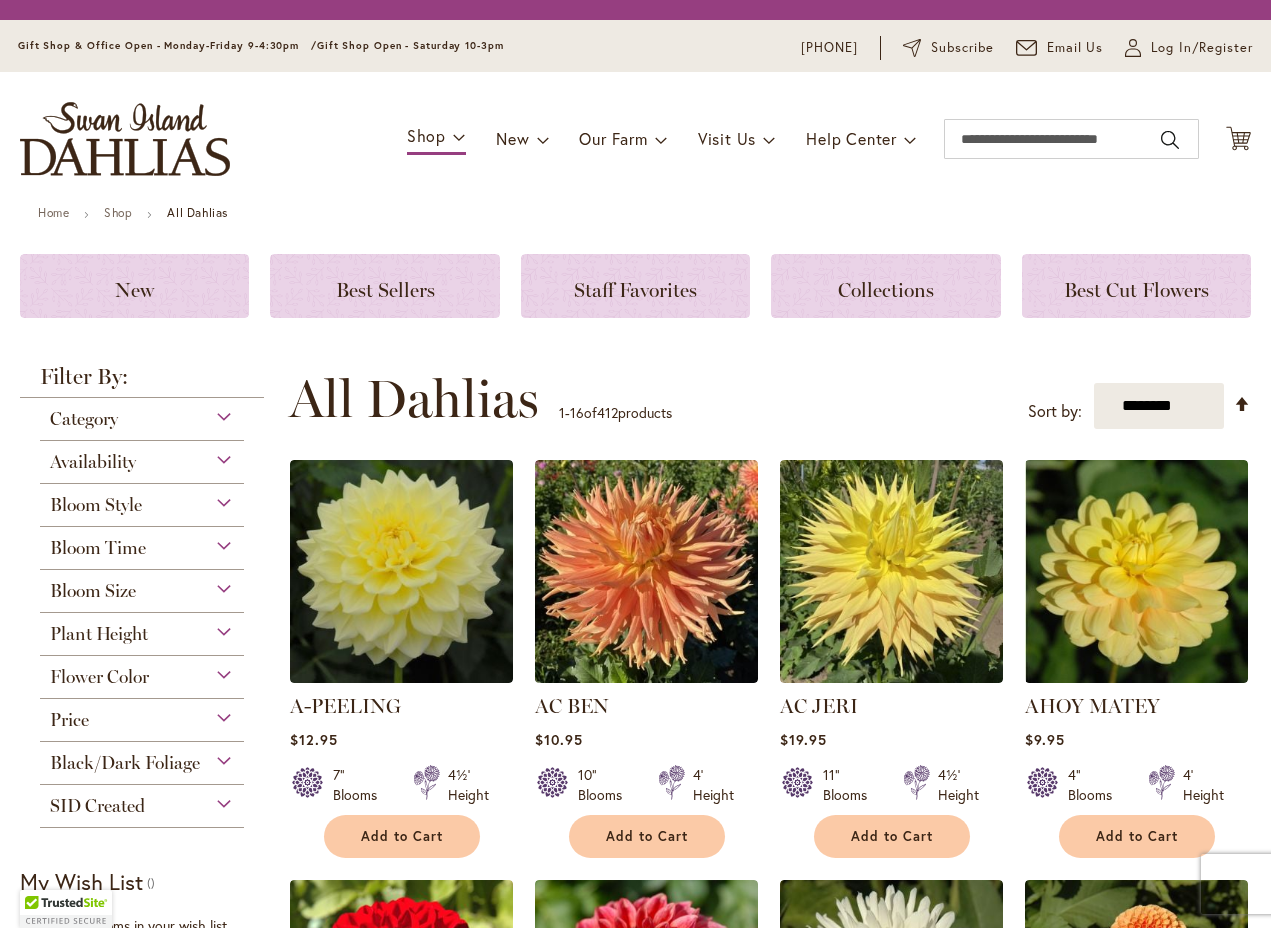 scroll, scrollTop: 0, scrollLeft: 0, axis: both 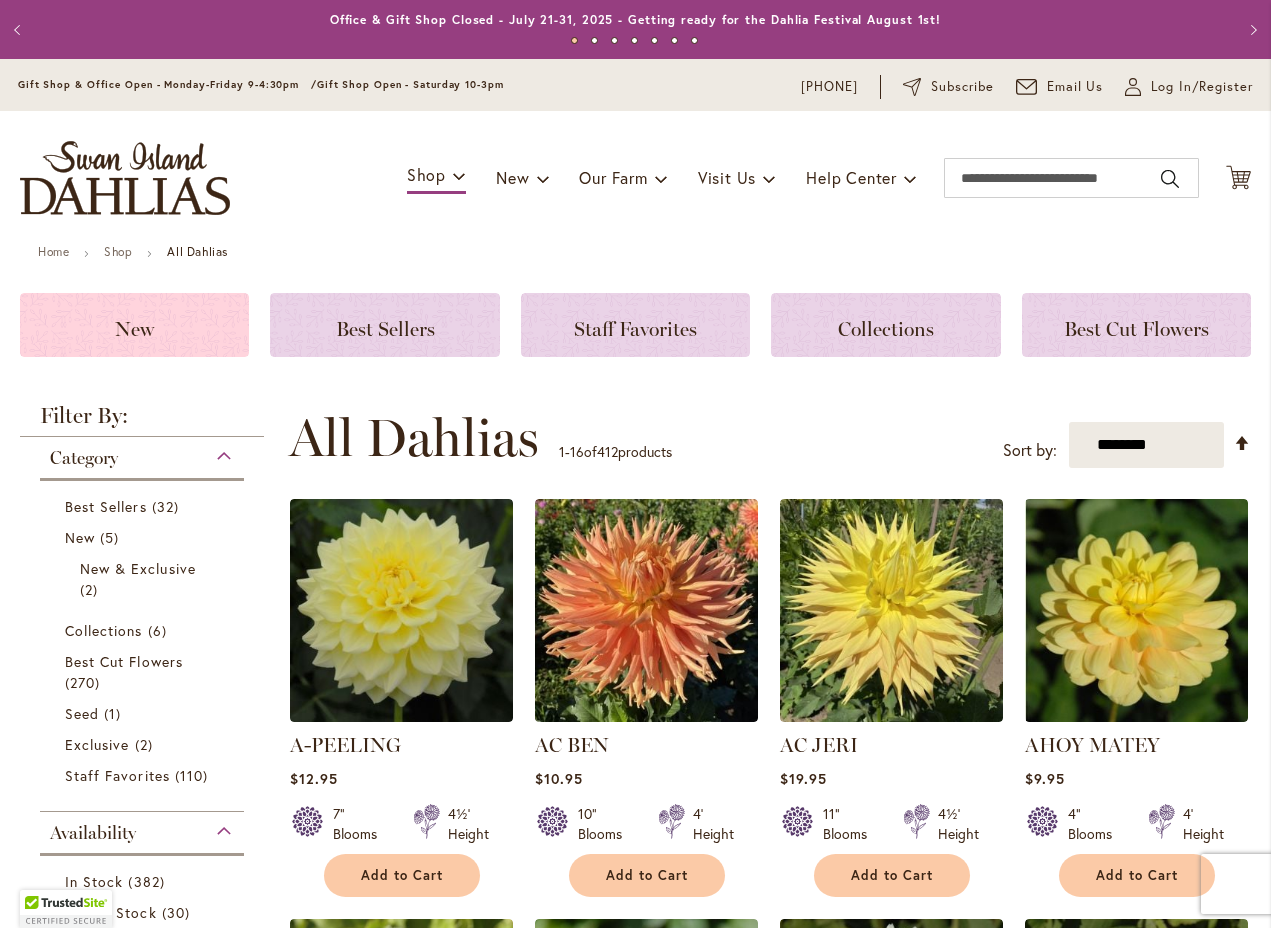 click on "New" 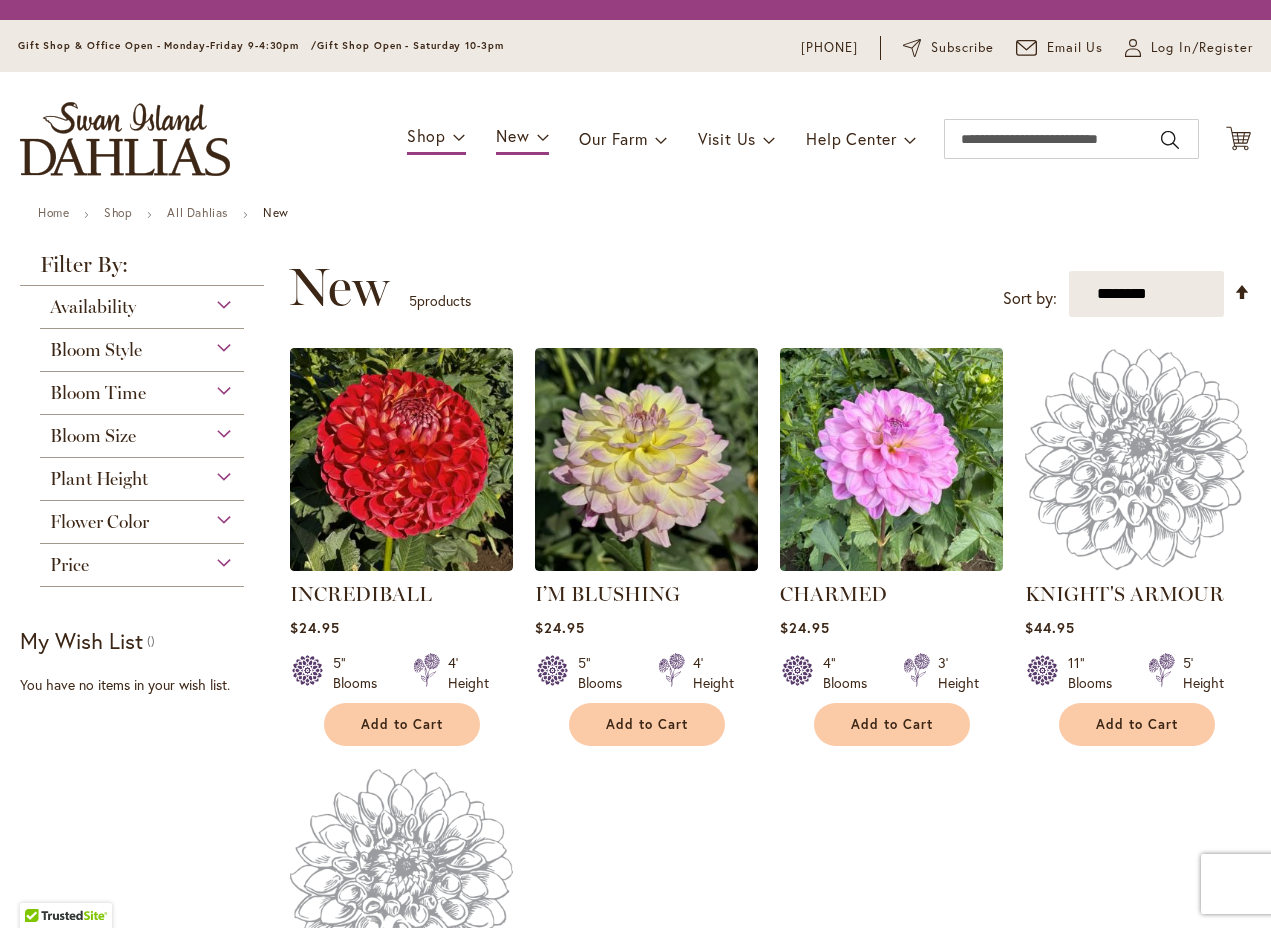 scroll, scrollTop: 0, scrollLeft: 0, axis: both 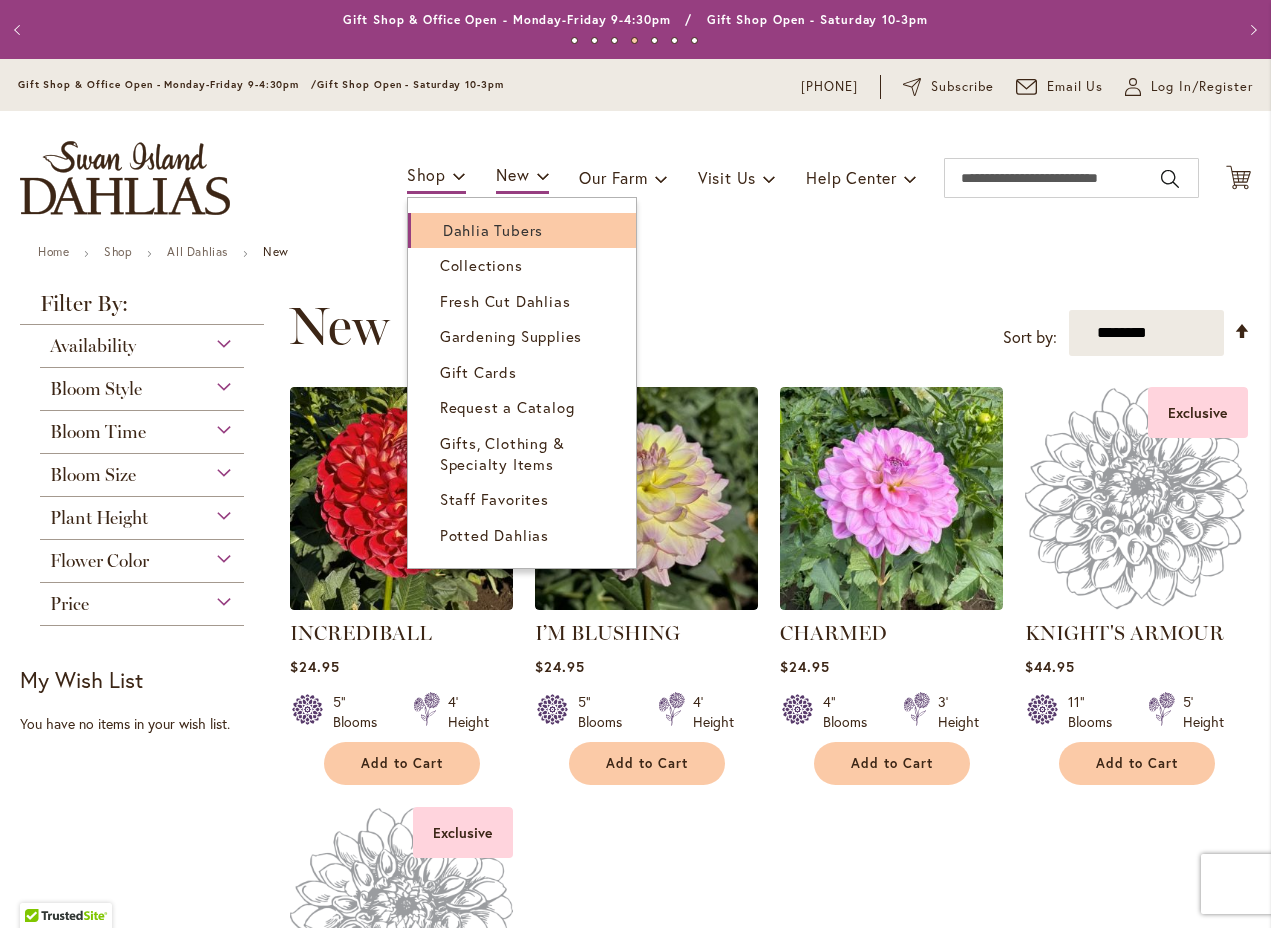 click on "Dahlia Tubers" at bounding box center (493, 230) 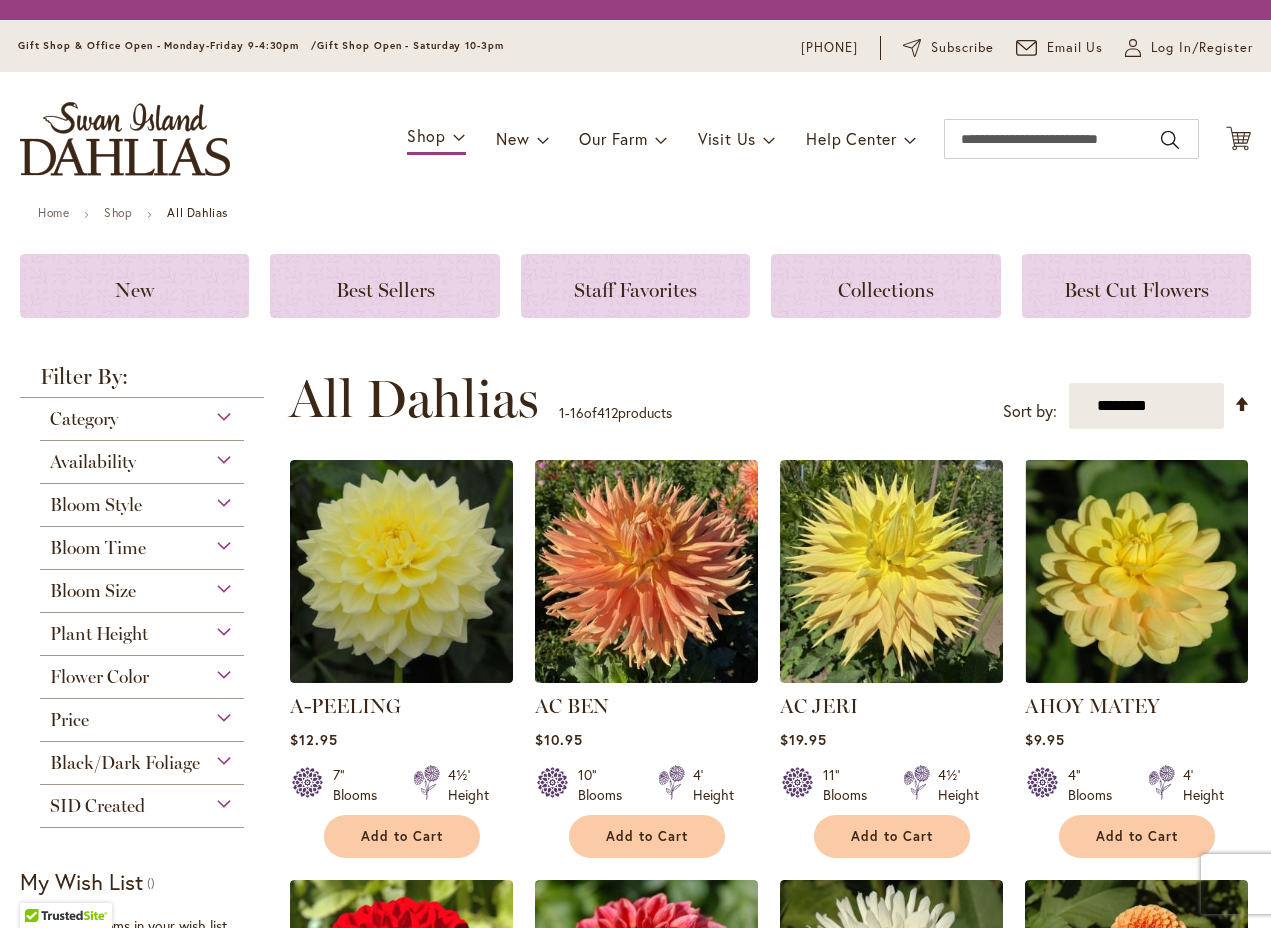 scroll, scrollTop: 0, scrollLeft: 0, axis: both 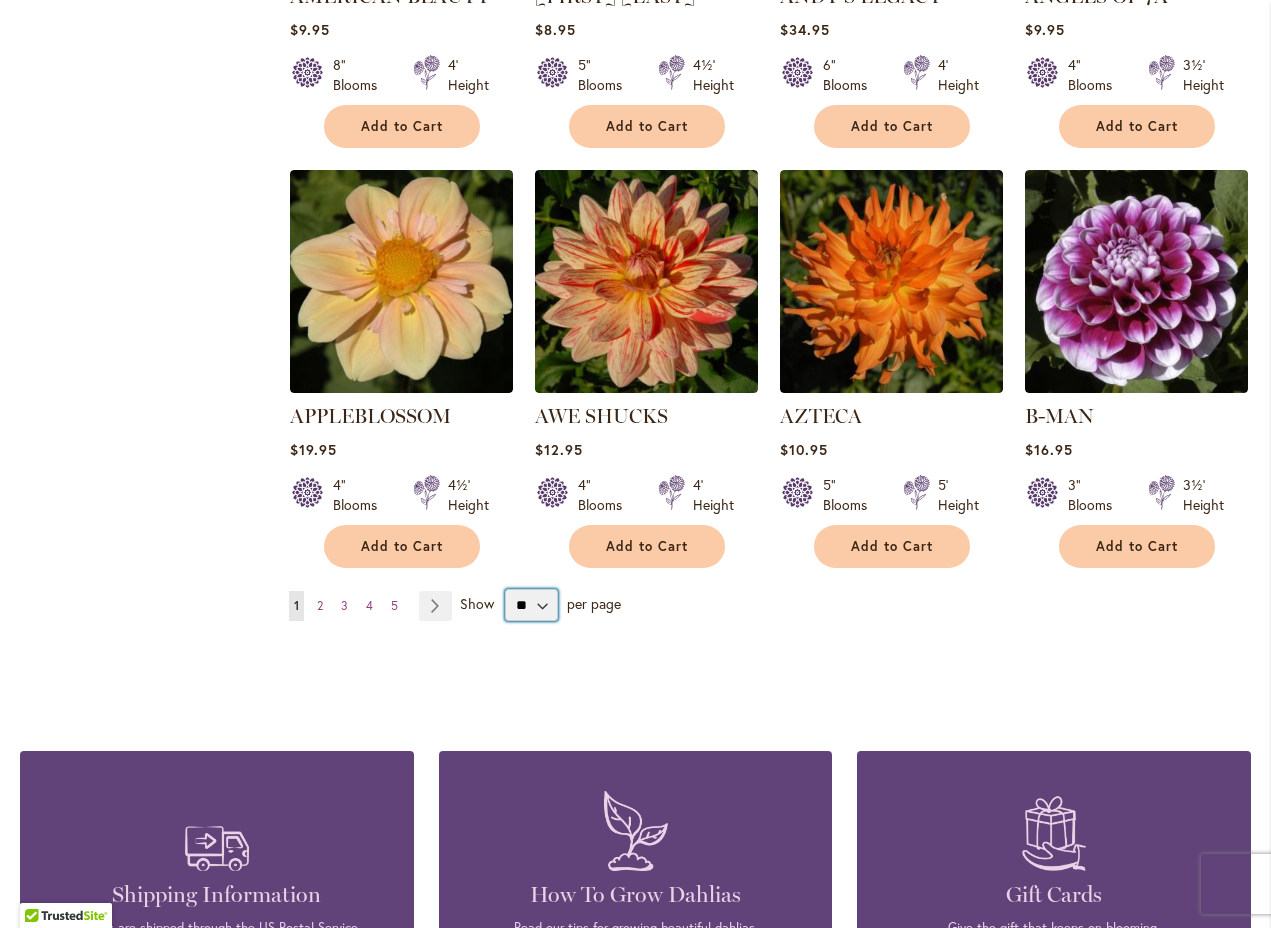 select on "**" 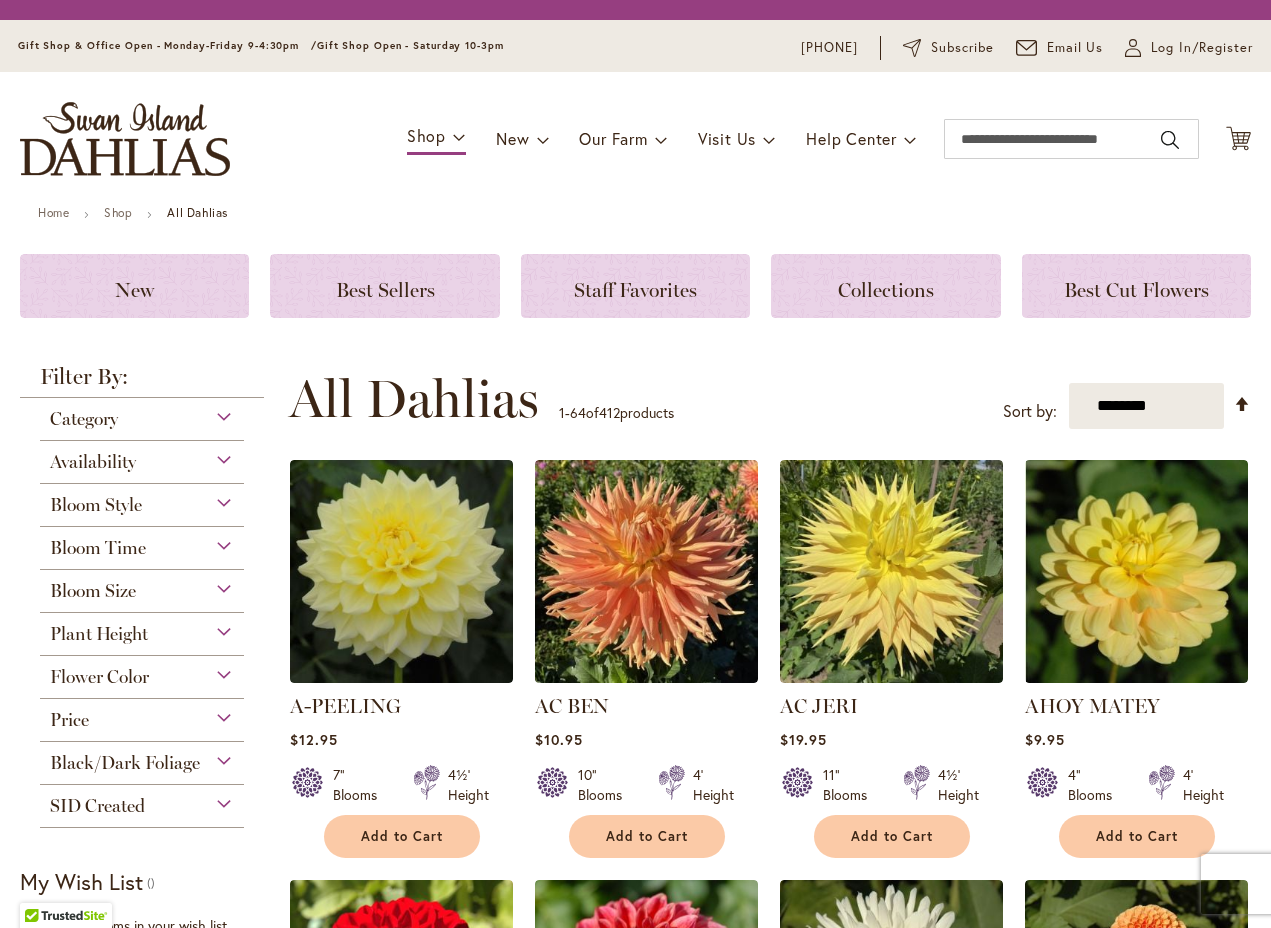 scroll, scrollTop: 0, scrollLeft: 0, axis: both 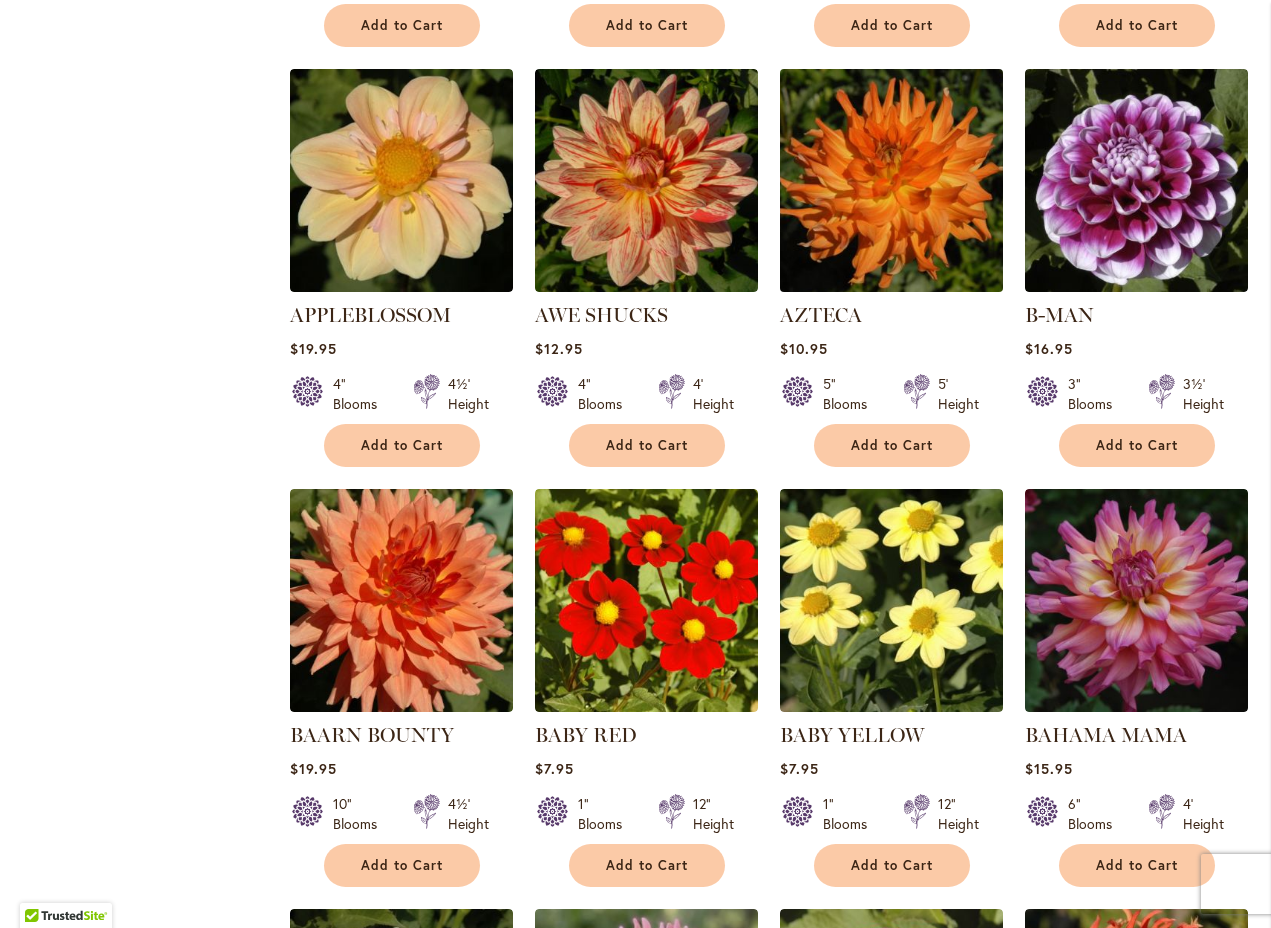 click at bounding box center (891, 181) 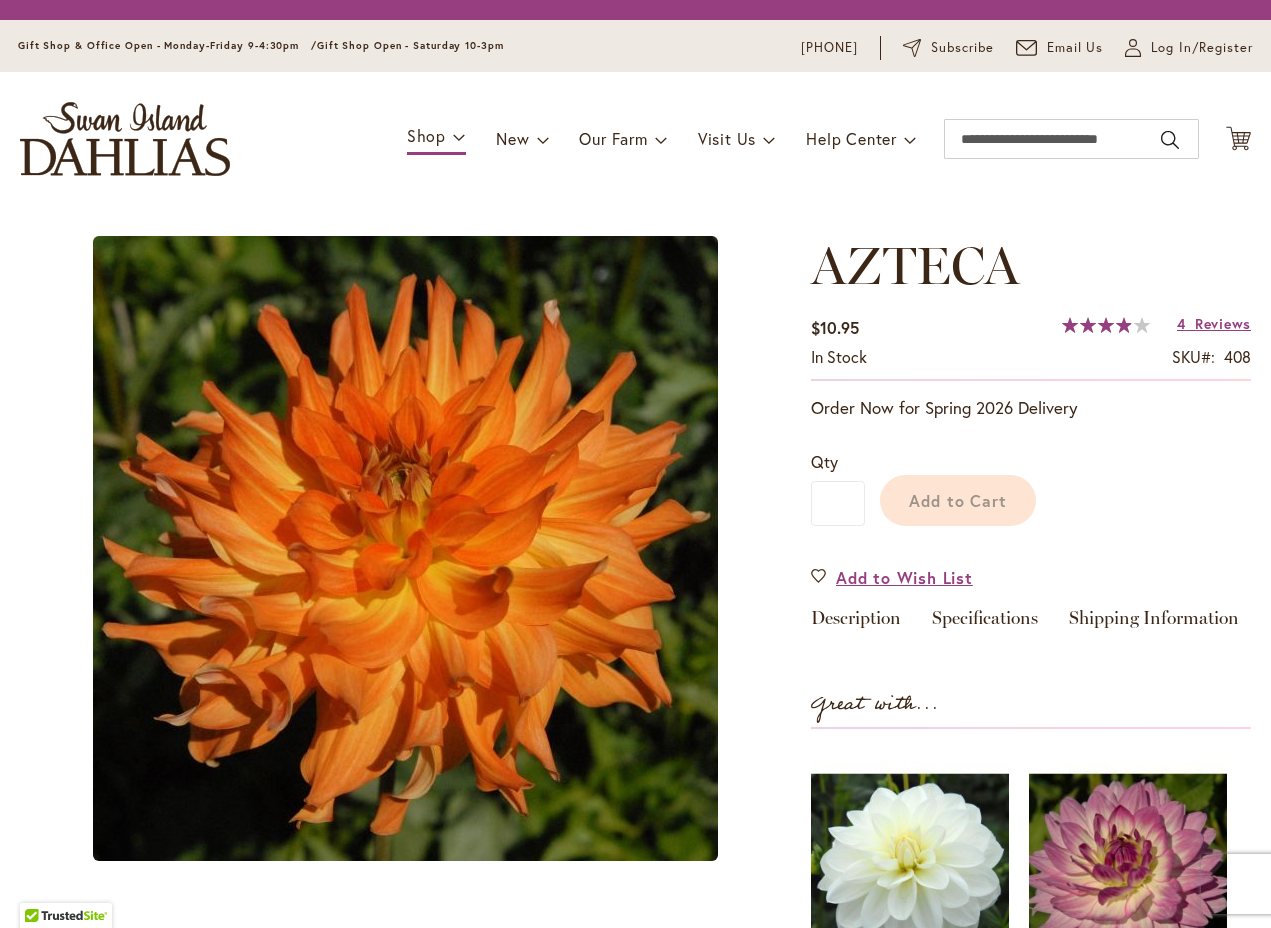 scroll, scrollTop: 0, scrollLeft: 0, axis: both 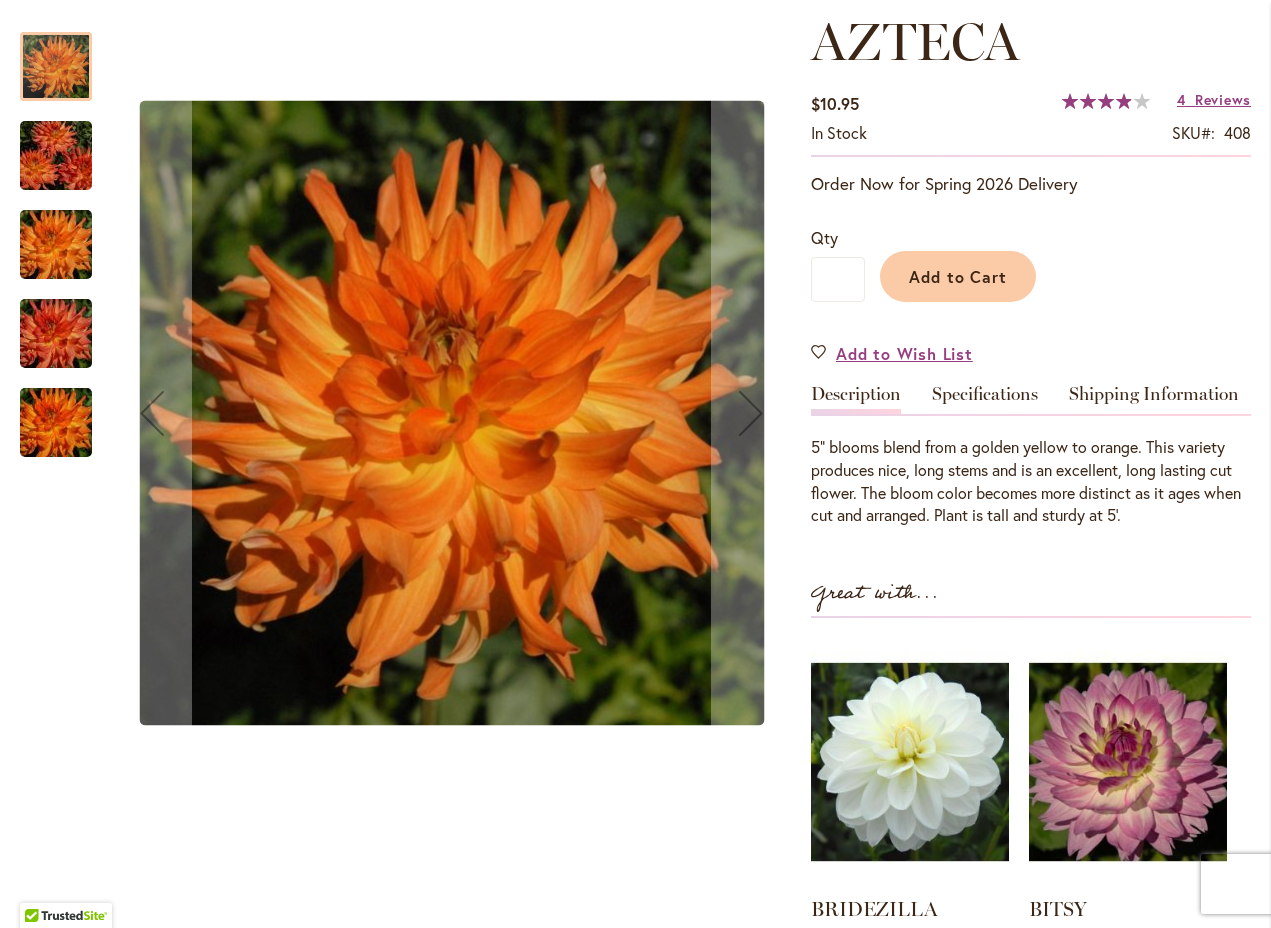 click at bounding box center [56, 156] 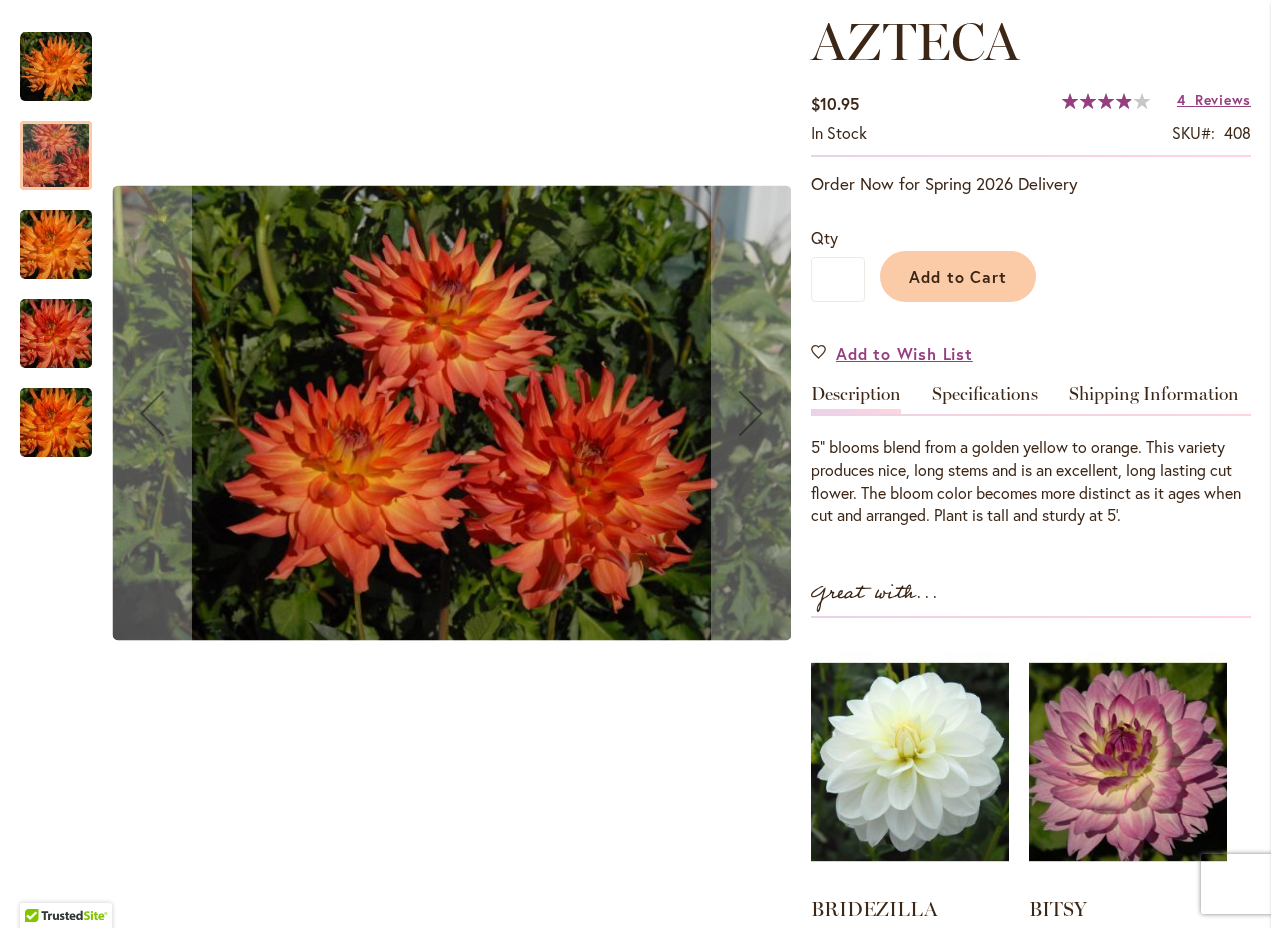 scroll, scrollTop: 0, scrollLeft: 0, axis: both 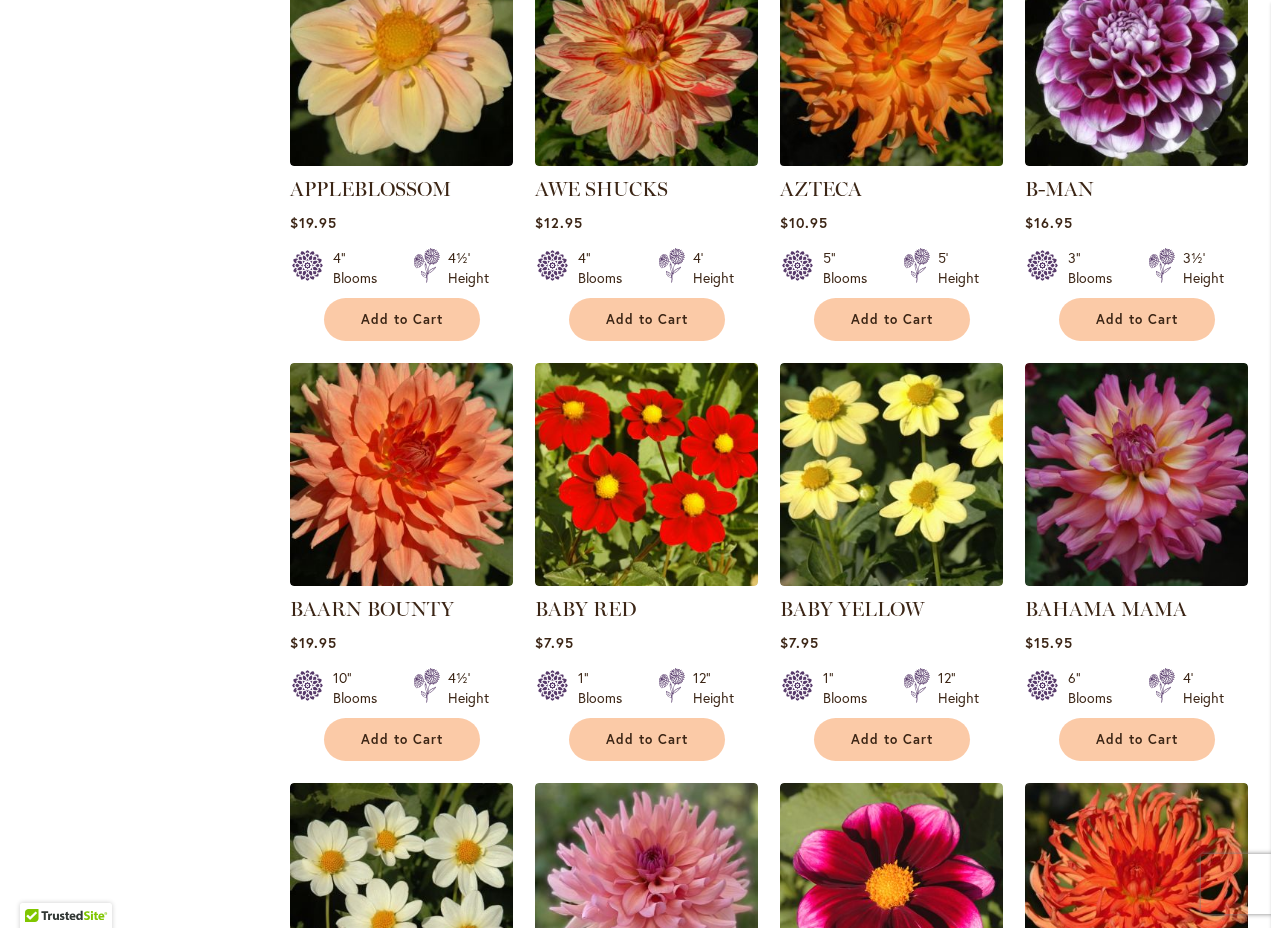 click at bounding box center [891, 55] 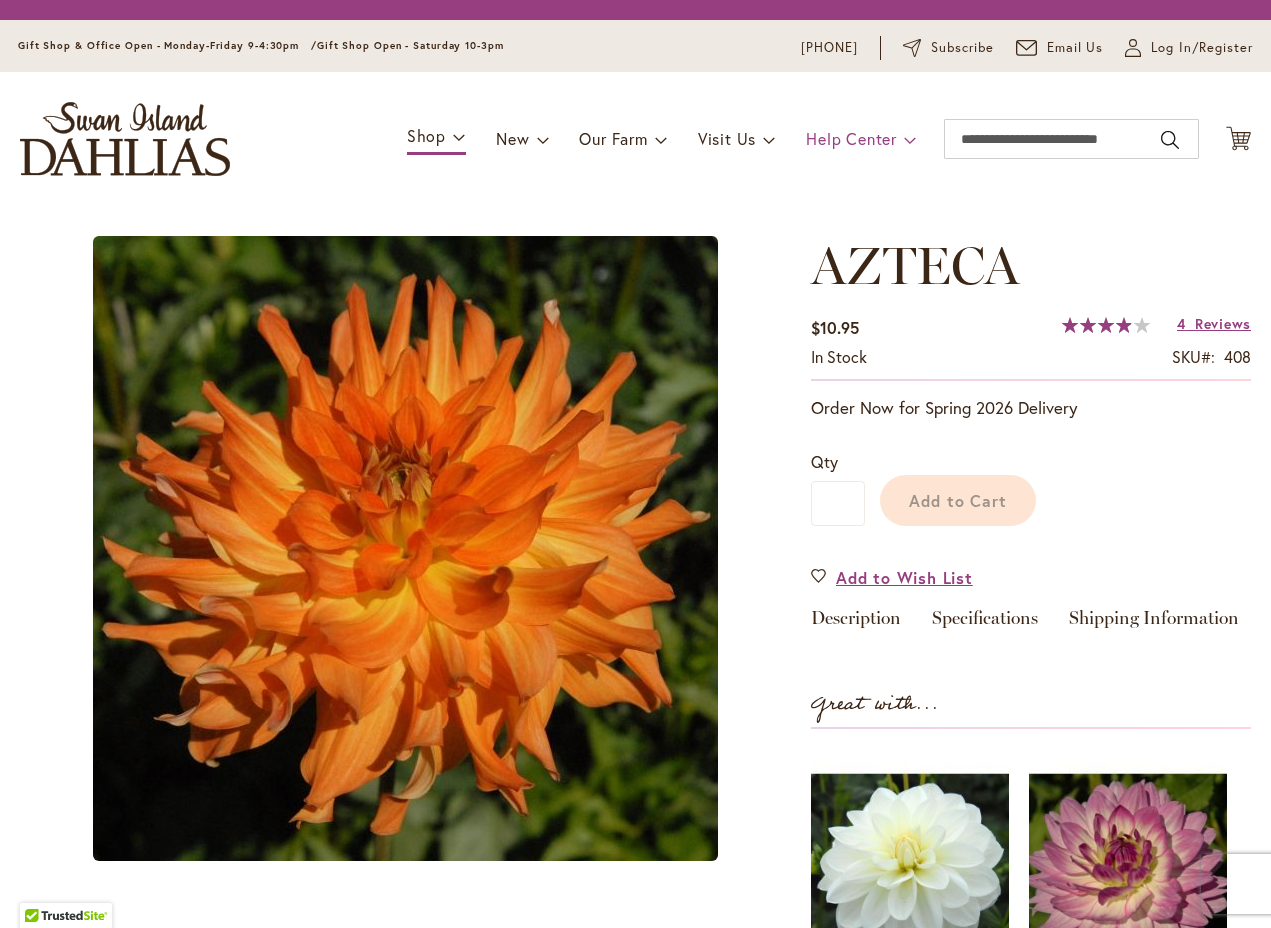 scroll, scrollTop: 0, scrollLeft: 0, axis: both 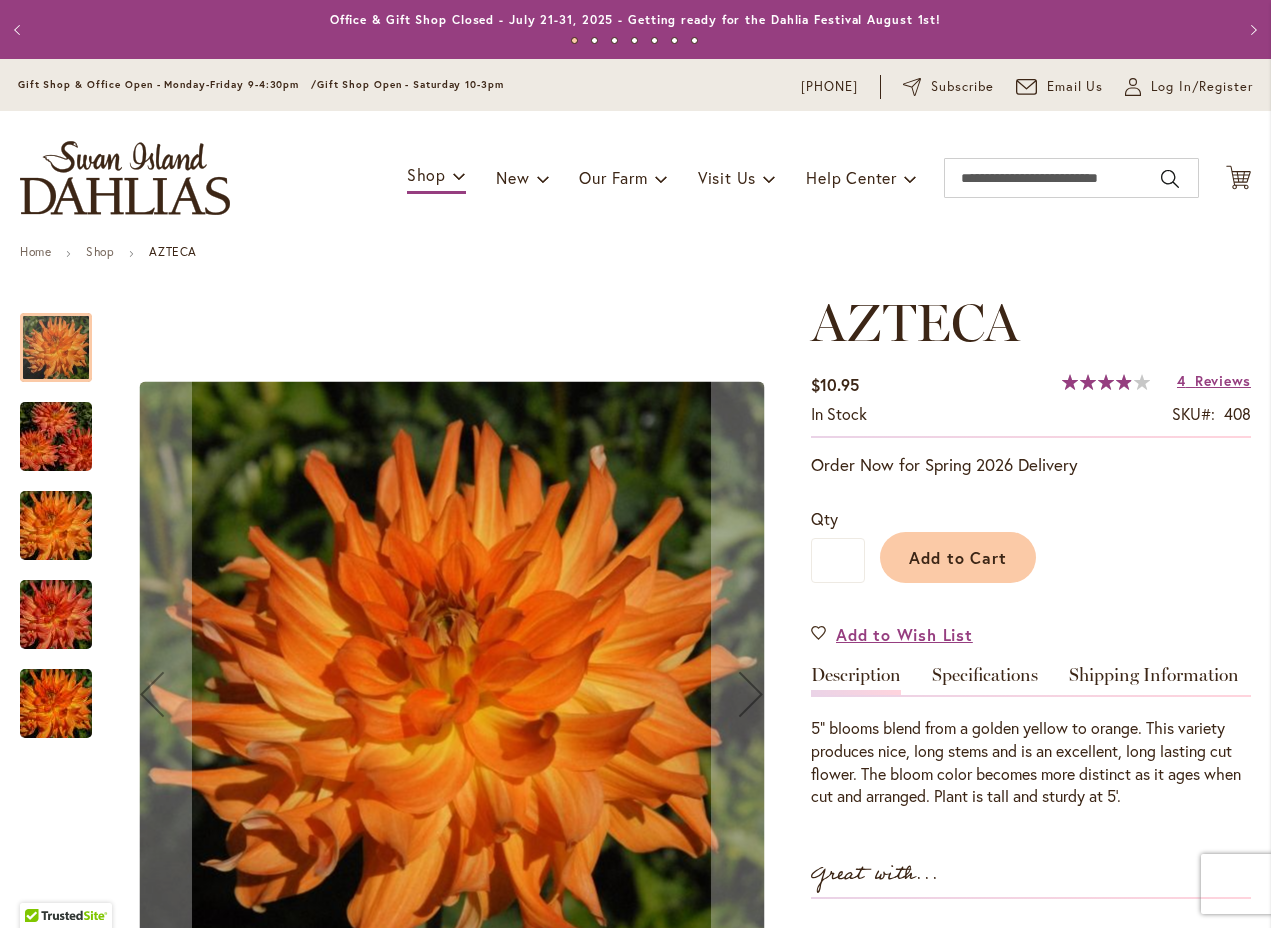 click at bounding box center (56, 437) 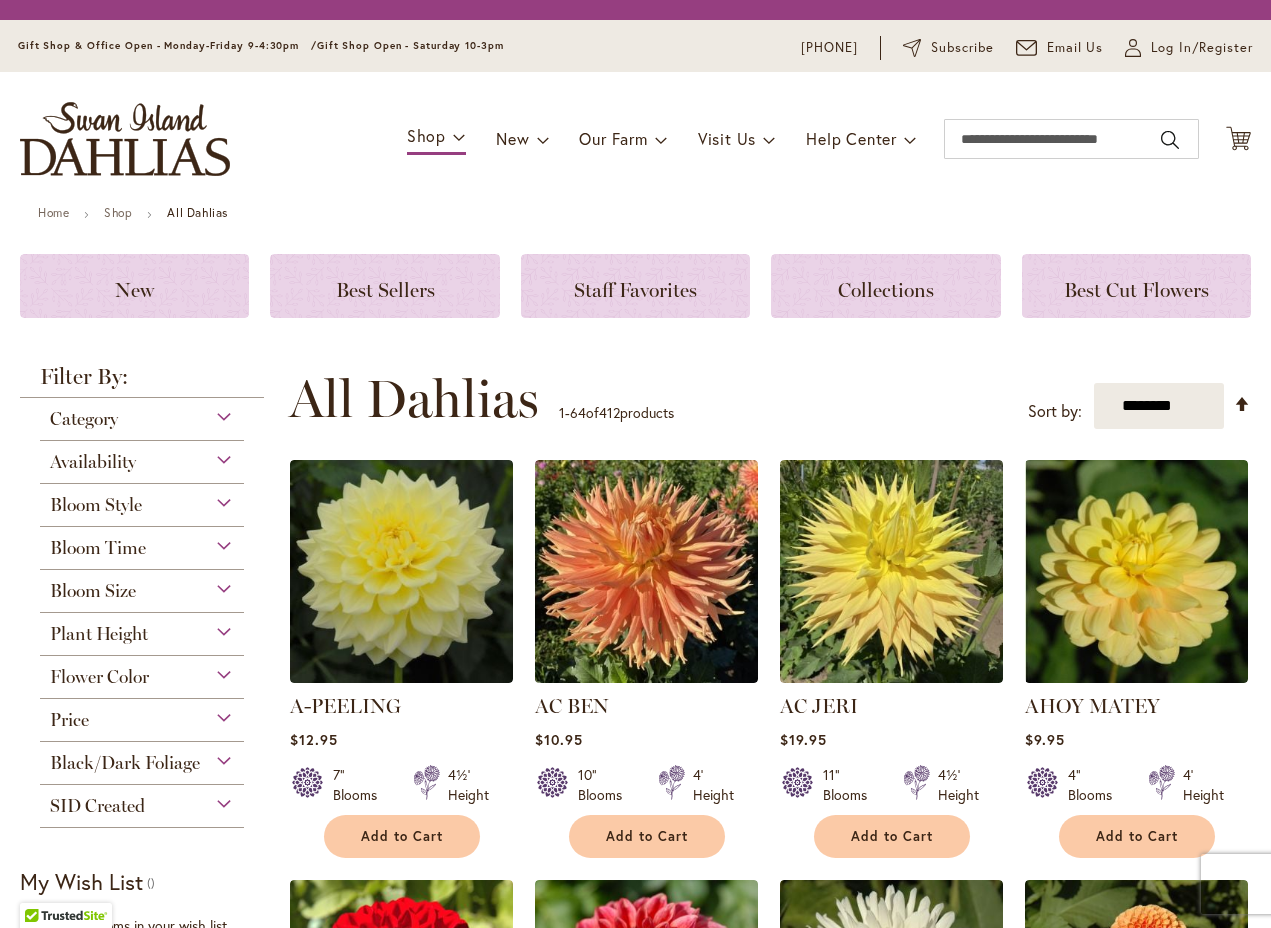 scroll, scrollTop: 0, scrollLeft: 0, axis: both 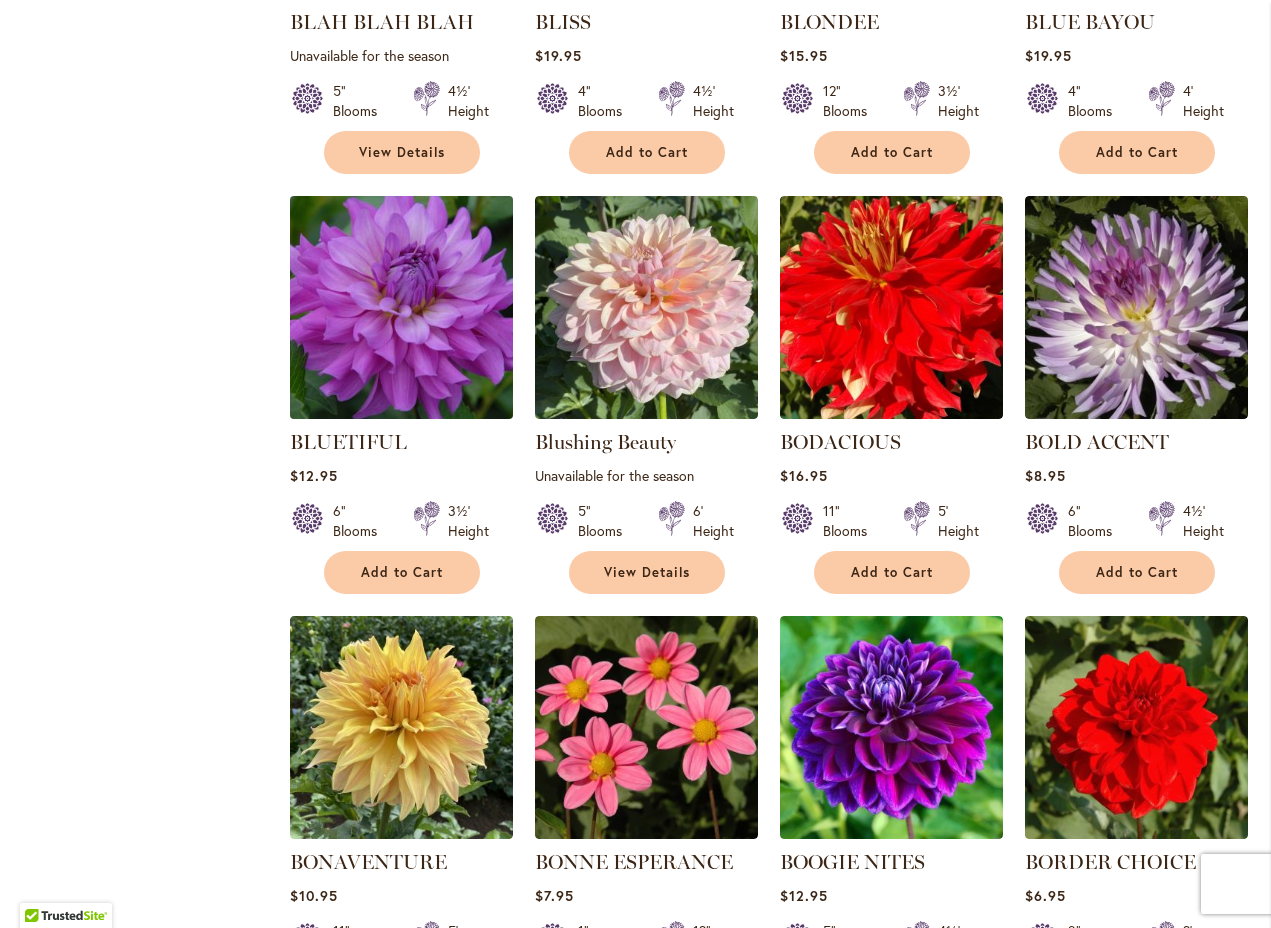 click at bounding box center (401, 308) 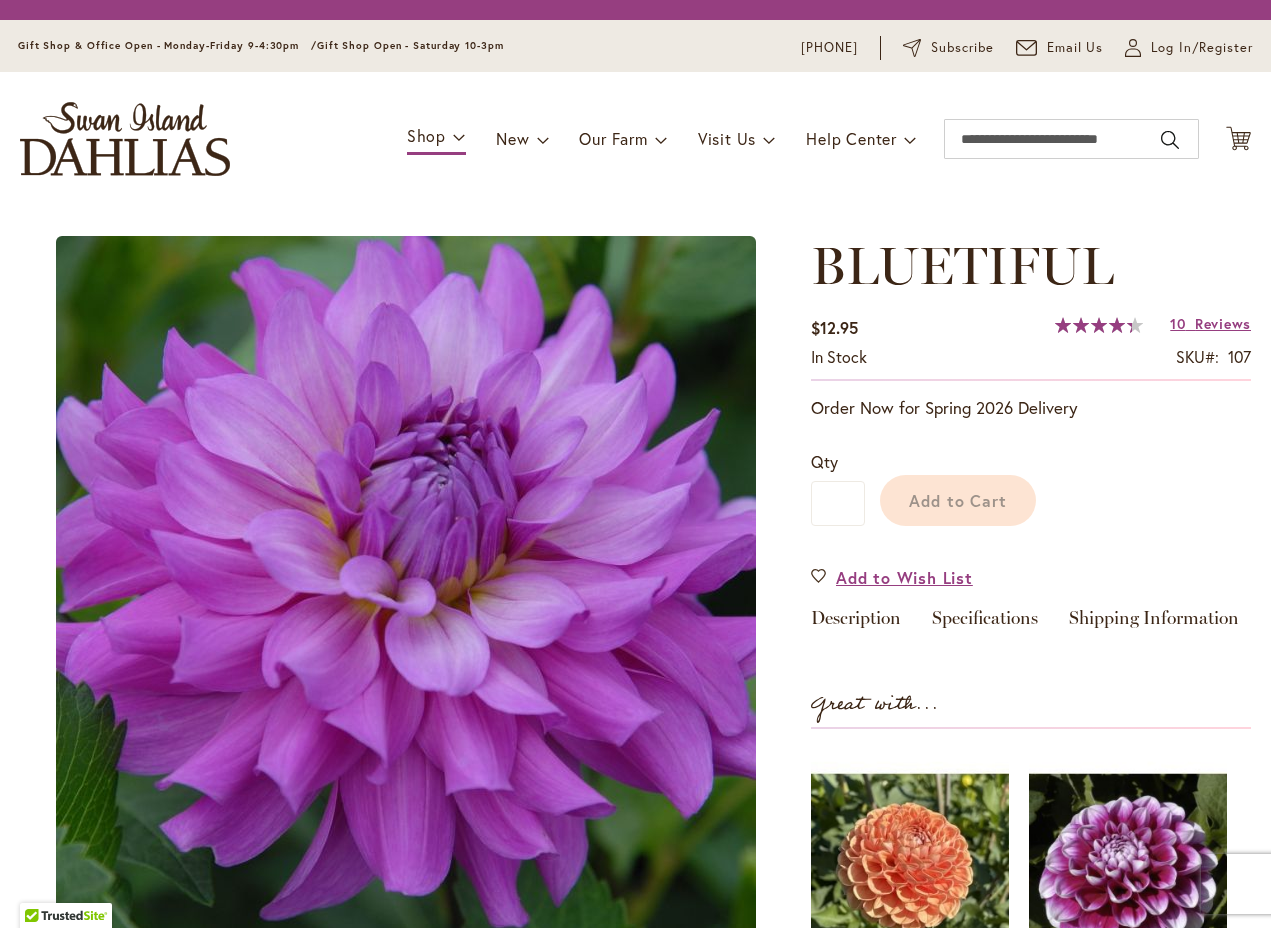 scroll, scrollTop: 0, scrollLeft: 0, axis: both 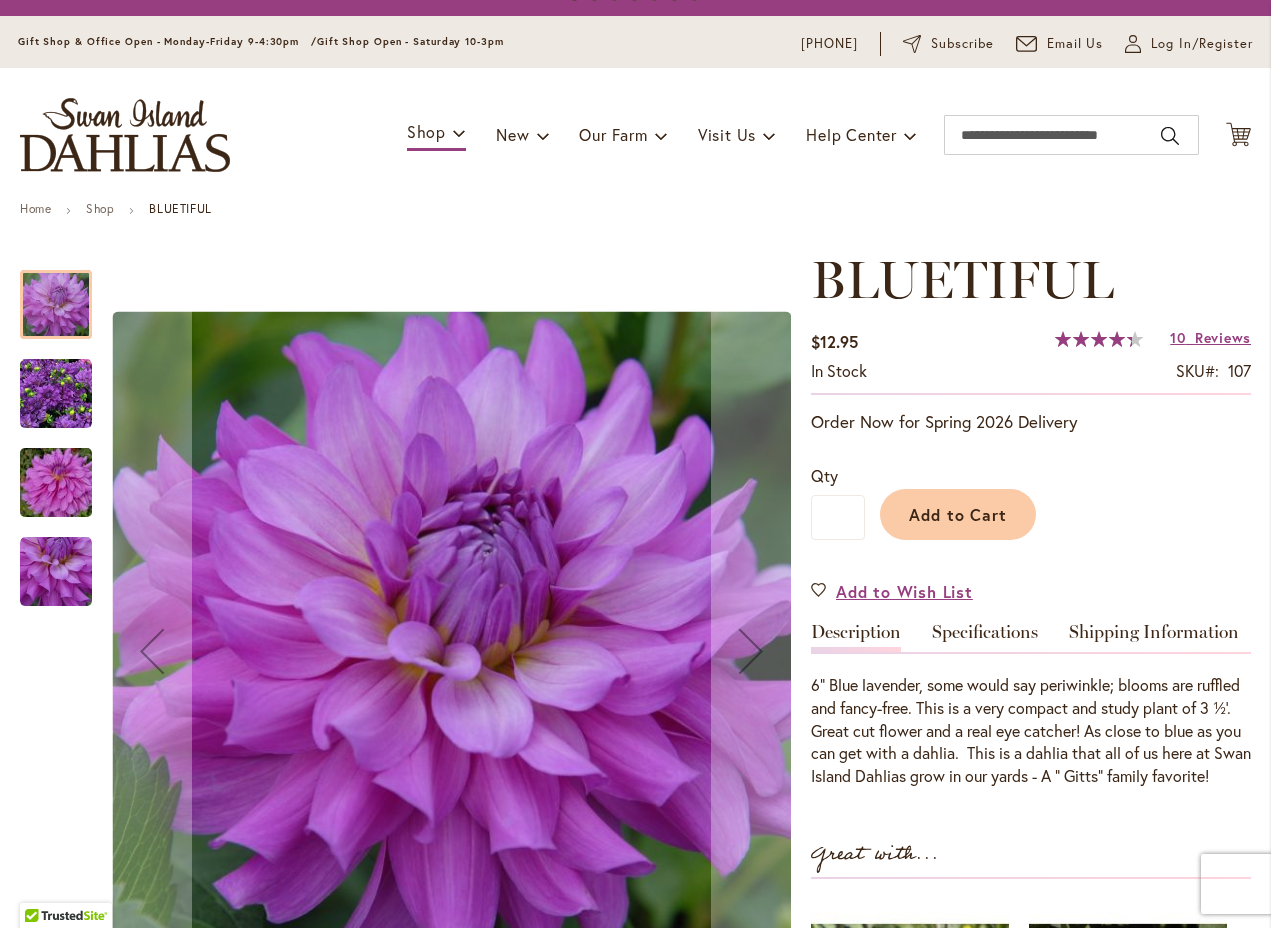 click at bounding box center (56, 394) 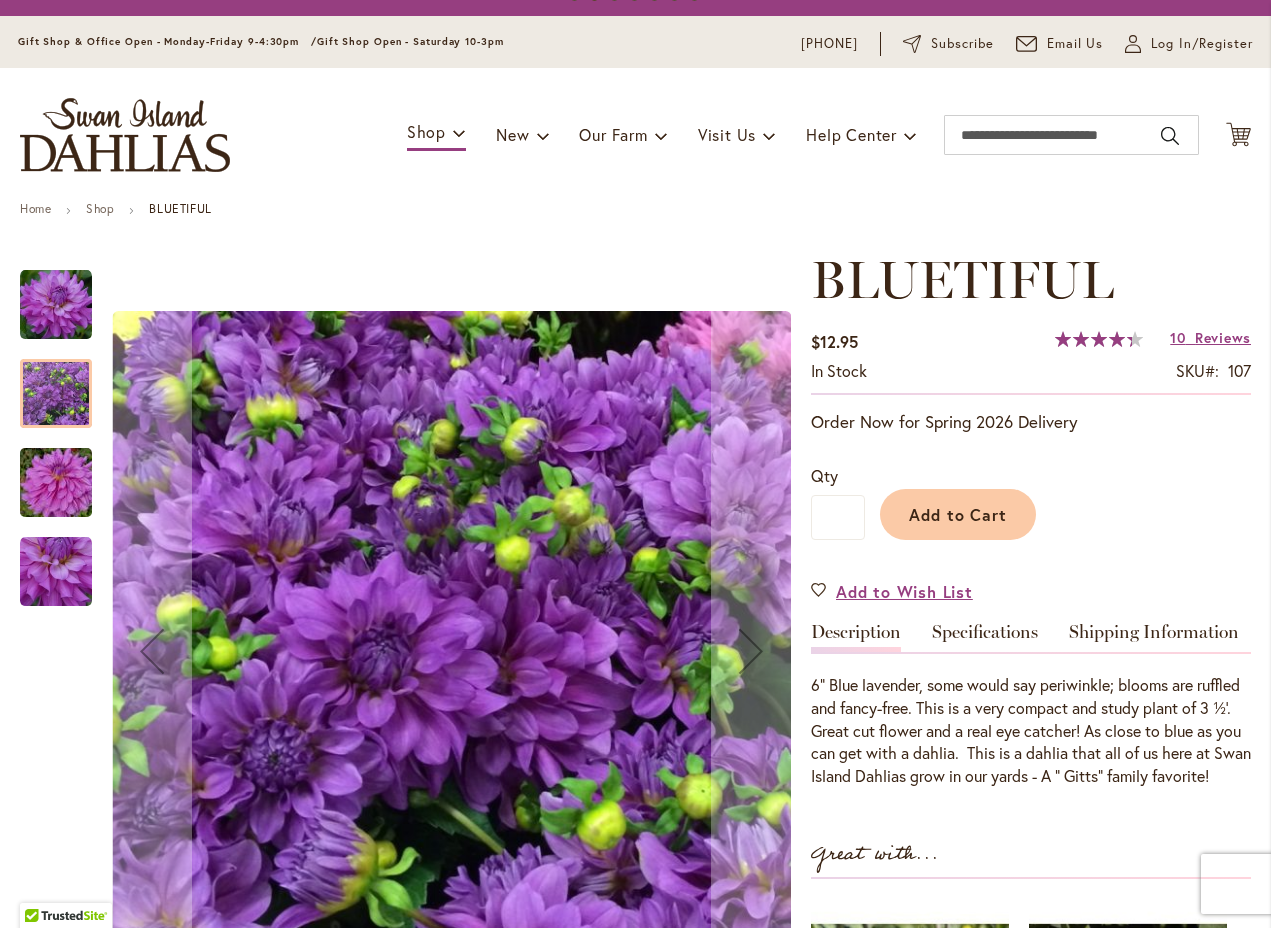 scroll, scrollTop: 0, scrollLeft: 2, axis: horizontal 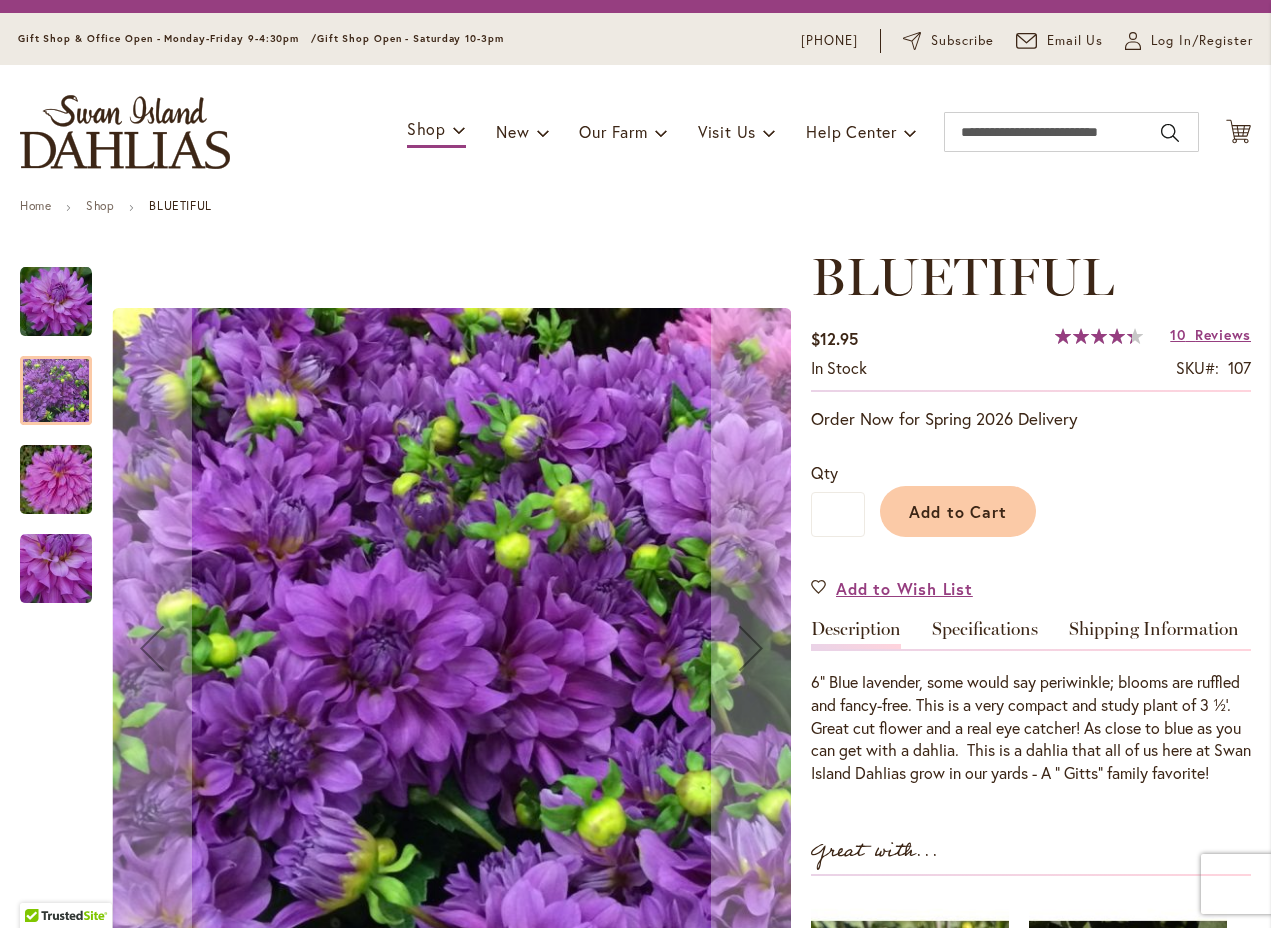 click at bounding box center [56, 480] 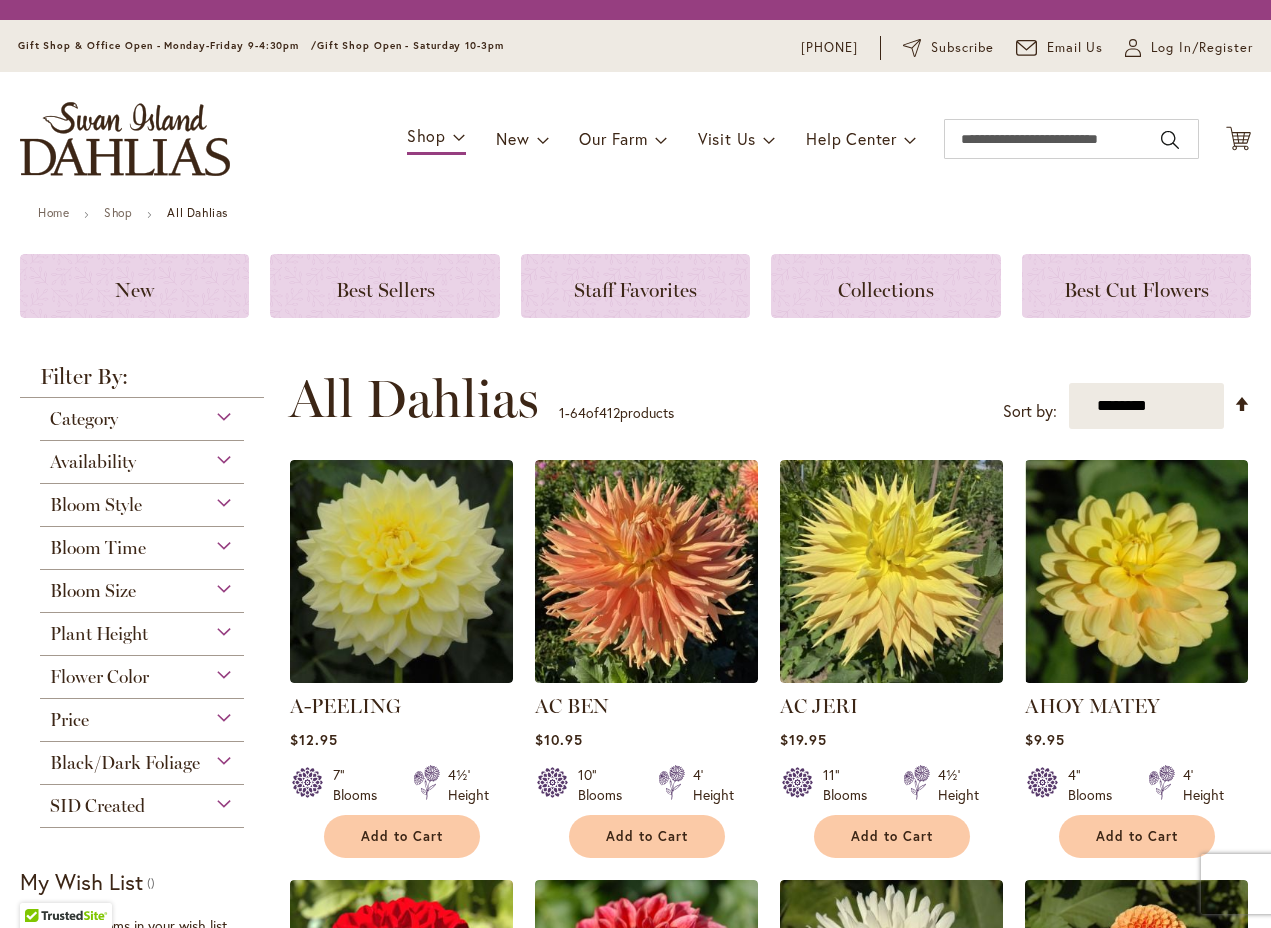 scroll, scrollTop: 0, scrollLeft: 0, axis: both 